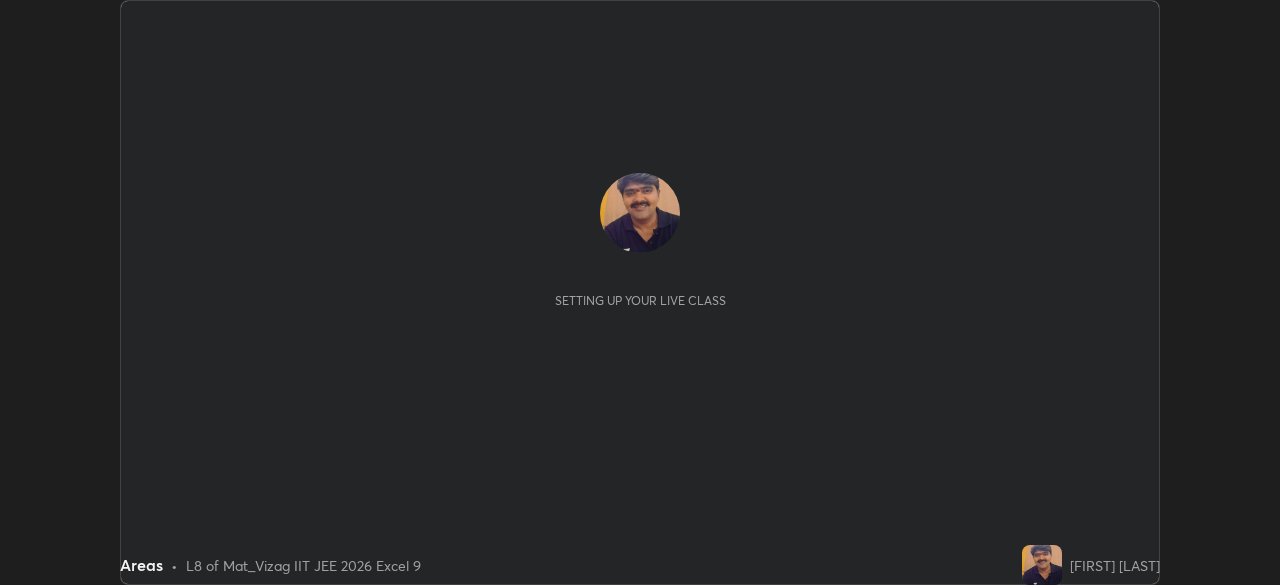scroll, scrollTop: 0, scrollLeft: 0, axis: both 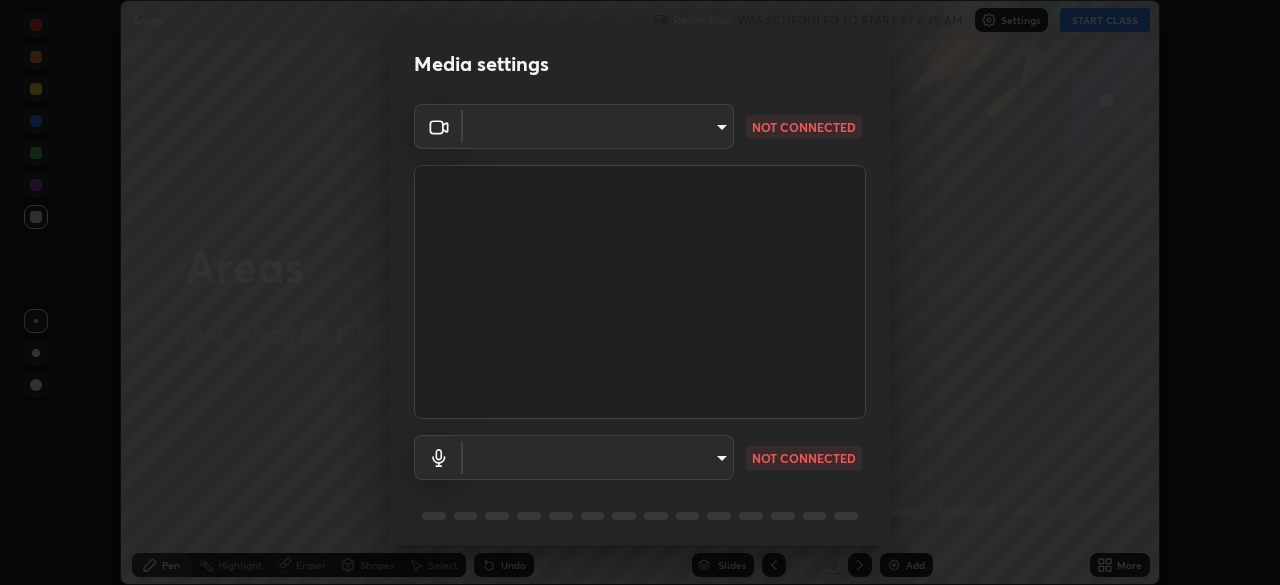 type on "0e2f1805e12930c49d18400bd61b7200eb2b8cda94a454d6733a2ad48d5fb0ad" 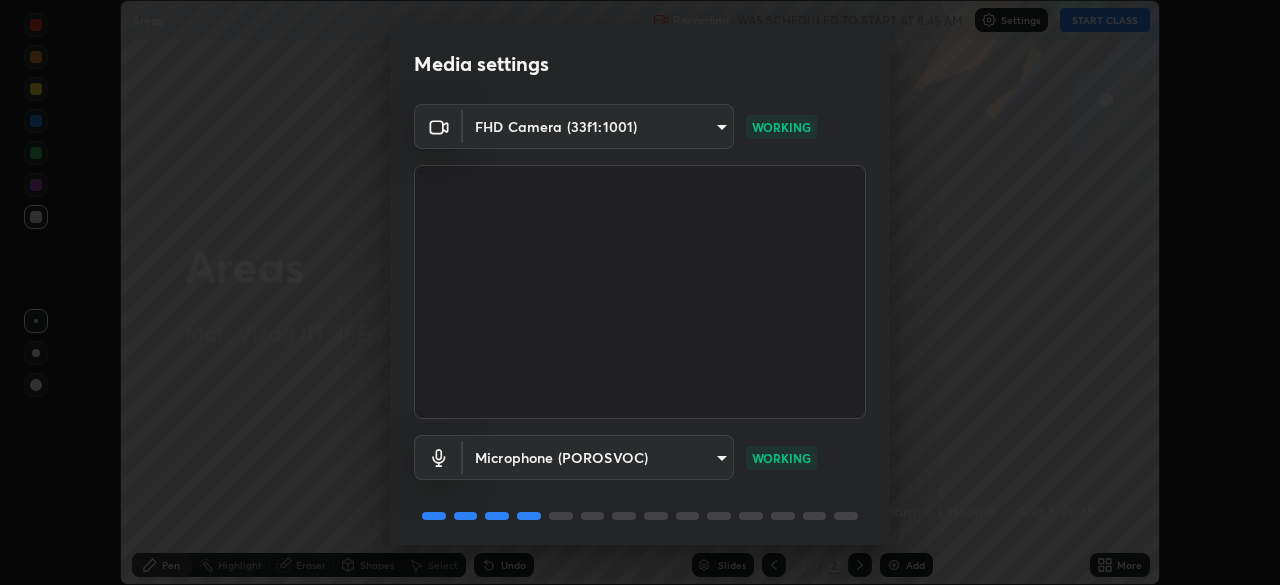scroll, scrollTop: 71, scrollLeft: 0, axis: vertical 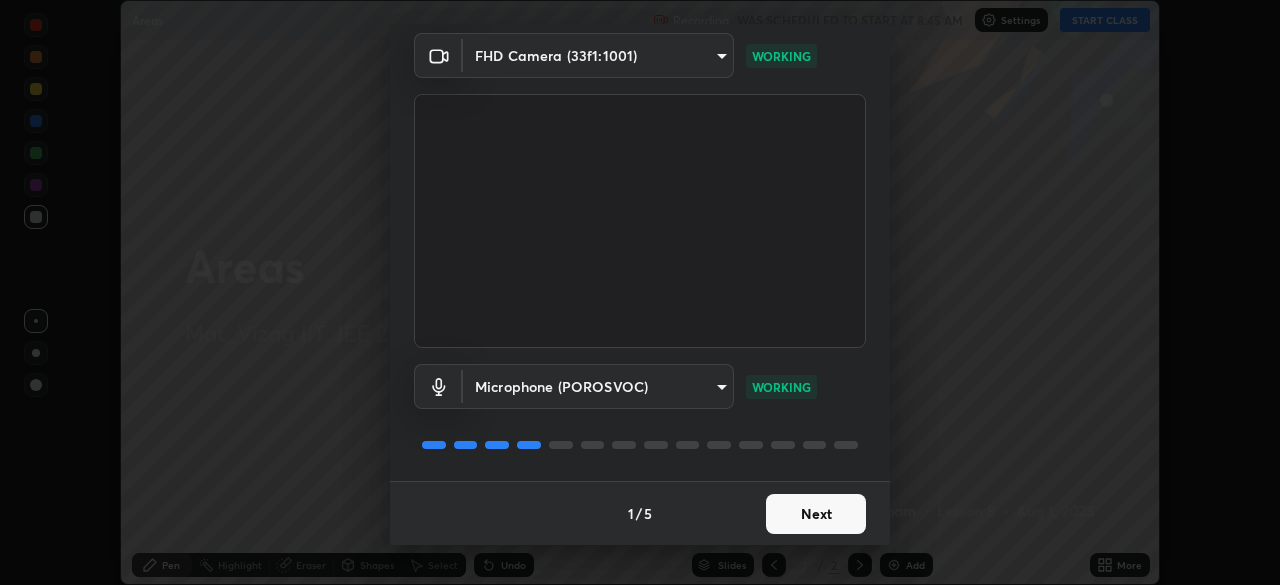 click on "Next" at bounding box center (816, 514) 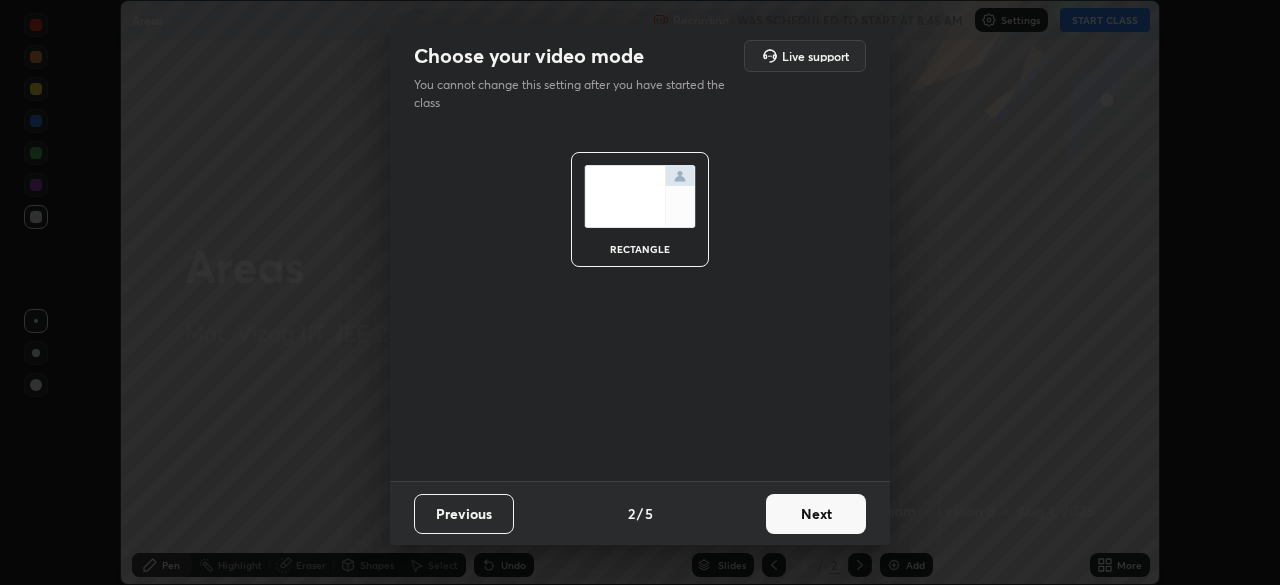 scroll, scrollTop: 0, scrollLeft: 0, axis: both 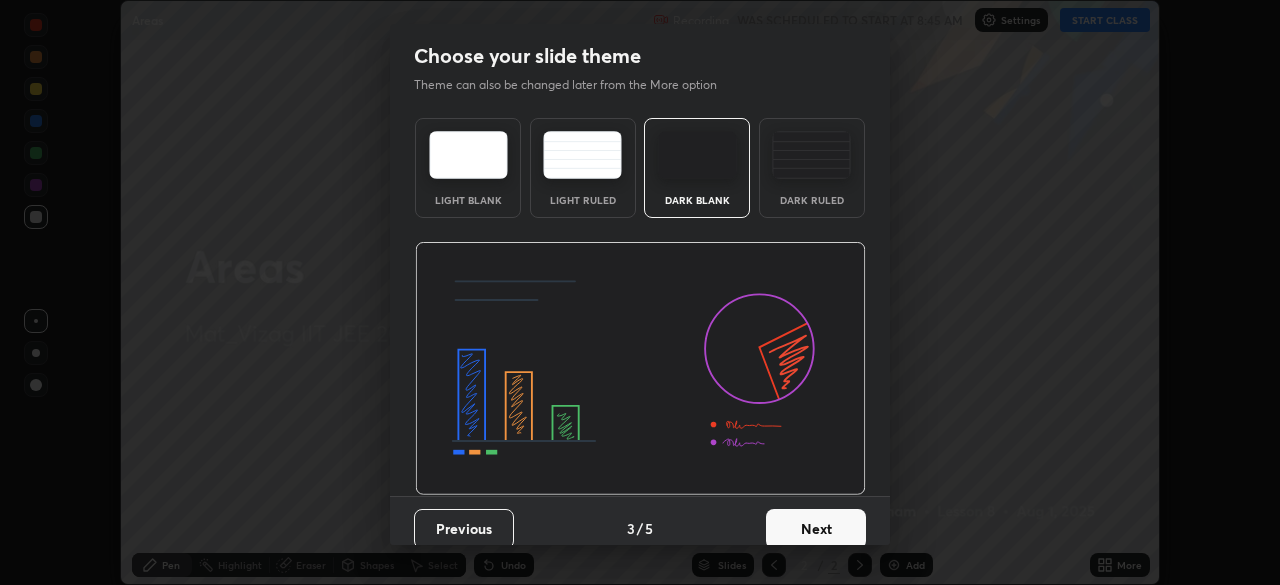 click on "Next" at bounding box center (816, 529) 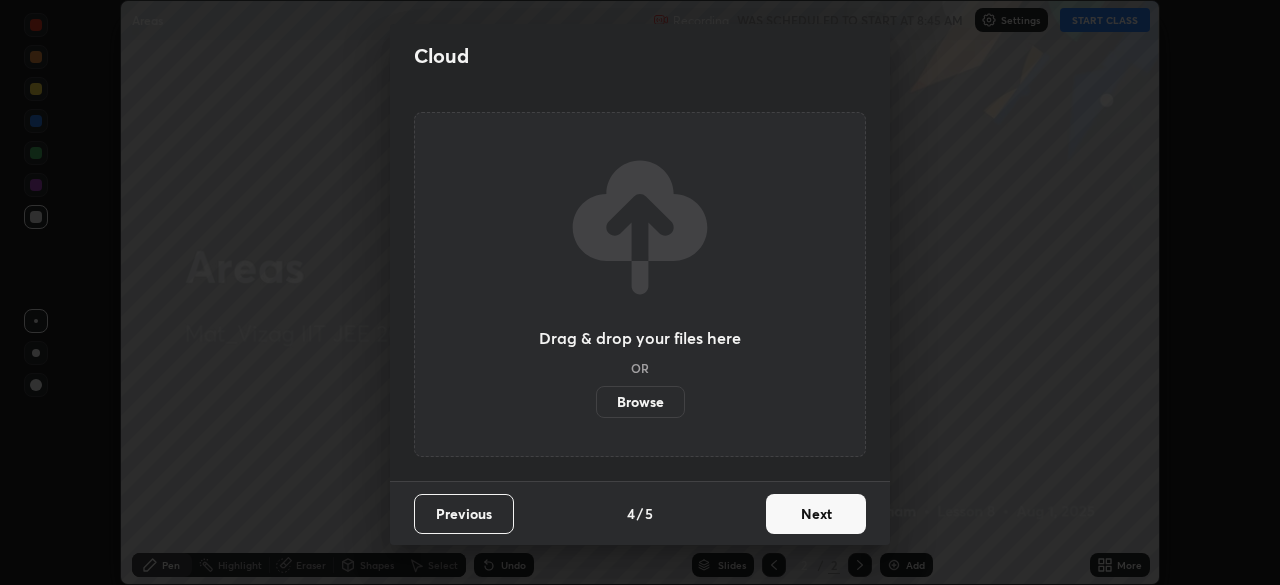 click on "Next" at bounding box center [816, 514] 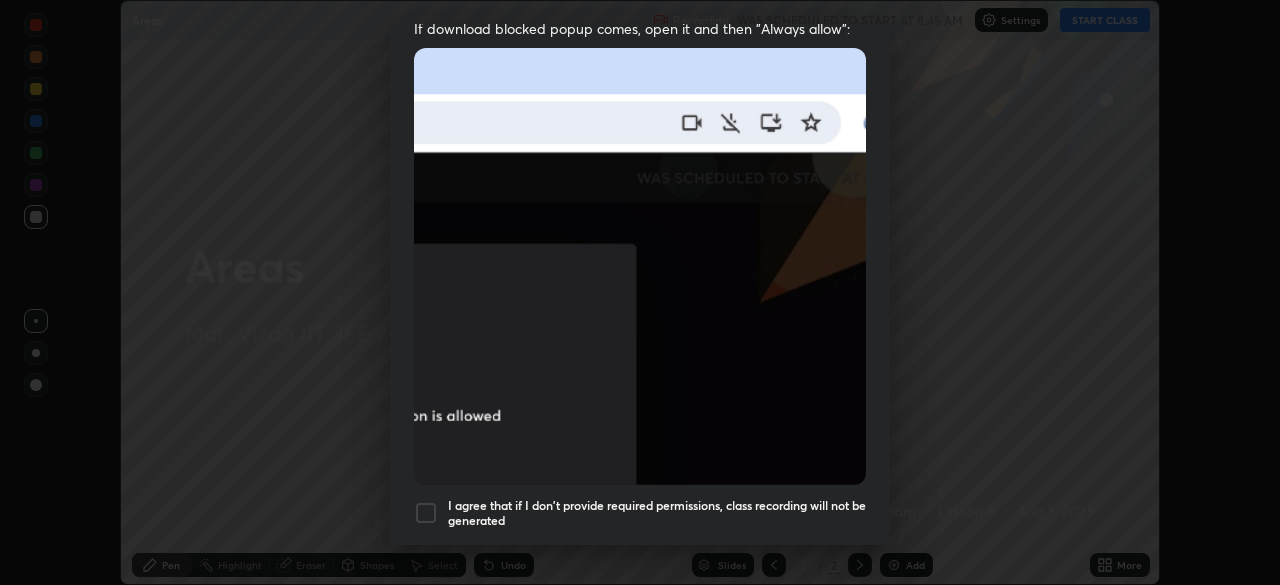 scroll, scrollTop: 421, scrollLeft: 0, axis: vertical 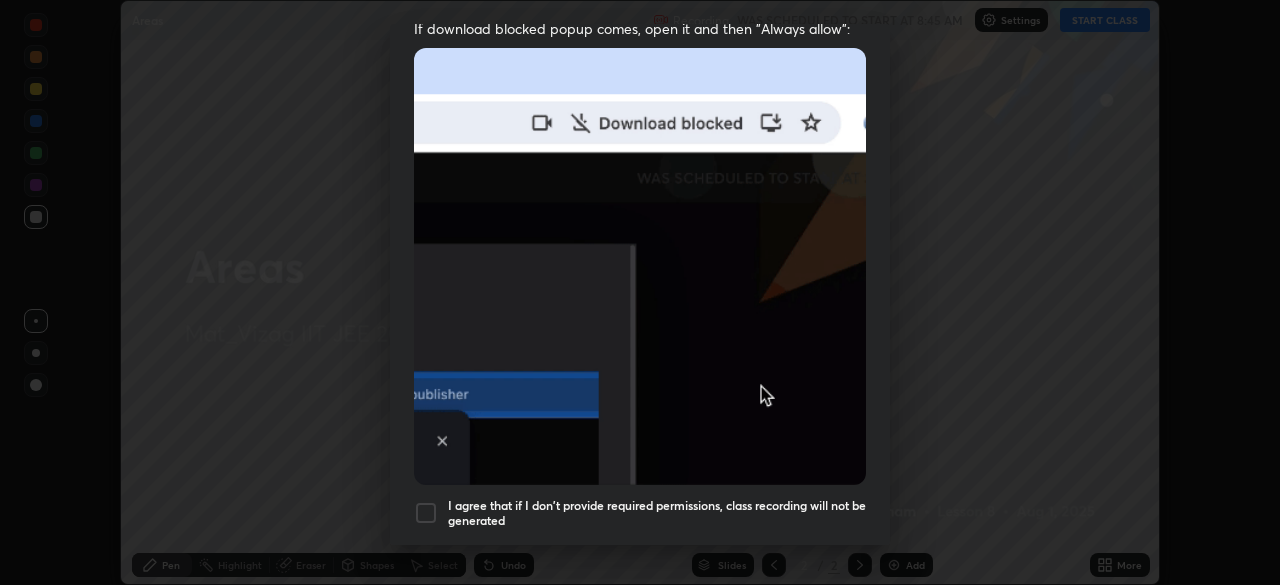 click on "Allow "Download multiple files" if prompted: If download blocked popup comes, open it and then "Always allow": I agree that if I don't provide required permissions, class recording will not be generated" at bounding box center (640, 128) 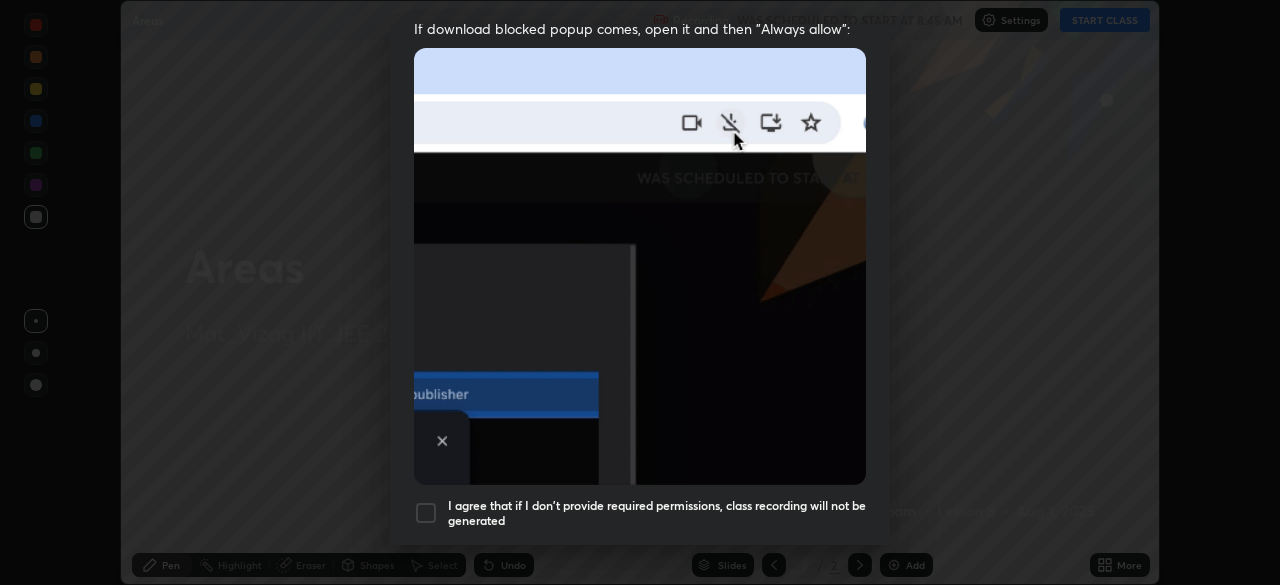 click at bounding box center (426, 513) 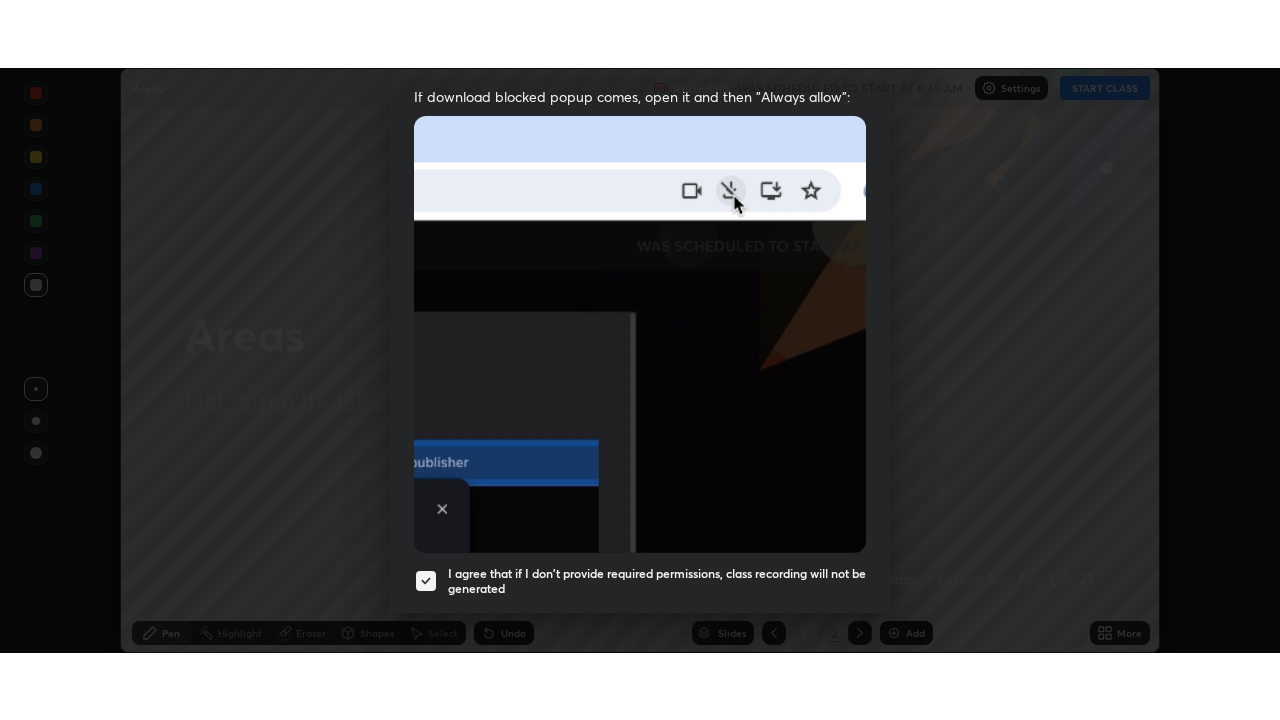 scroll, scrollTop: 479, scrollLeft: 0, axis: vertical 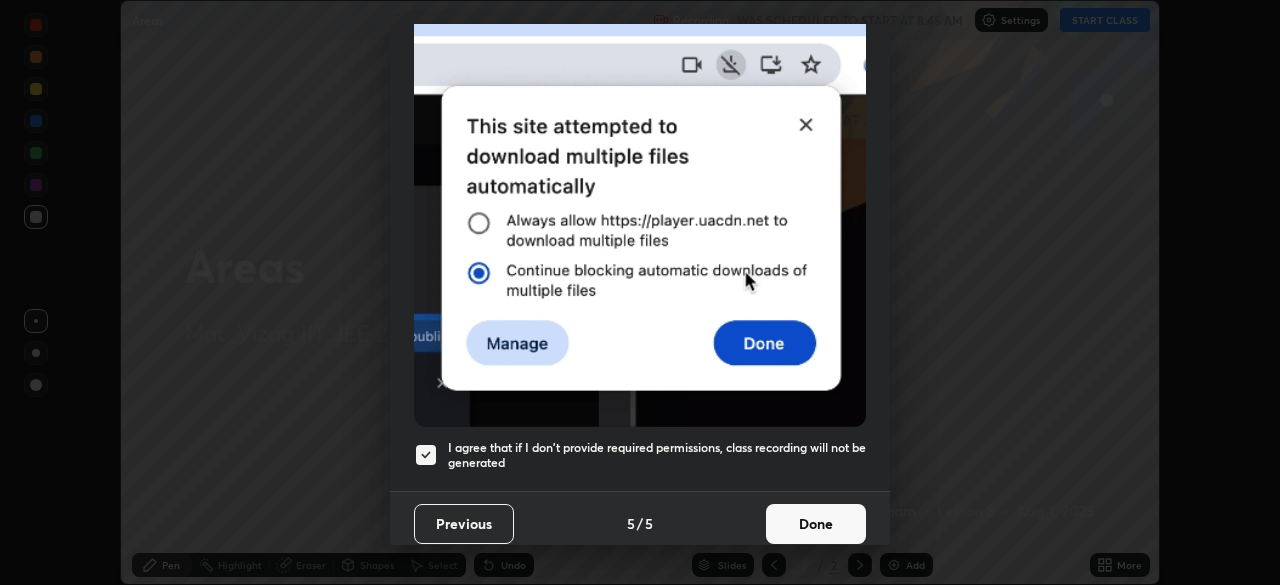 click on "Done" at bounding box center (816, 524) 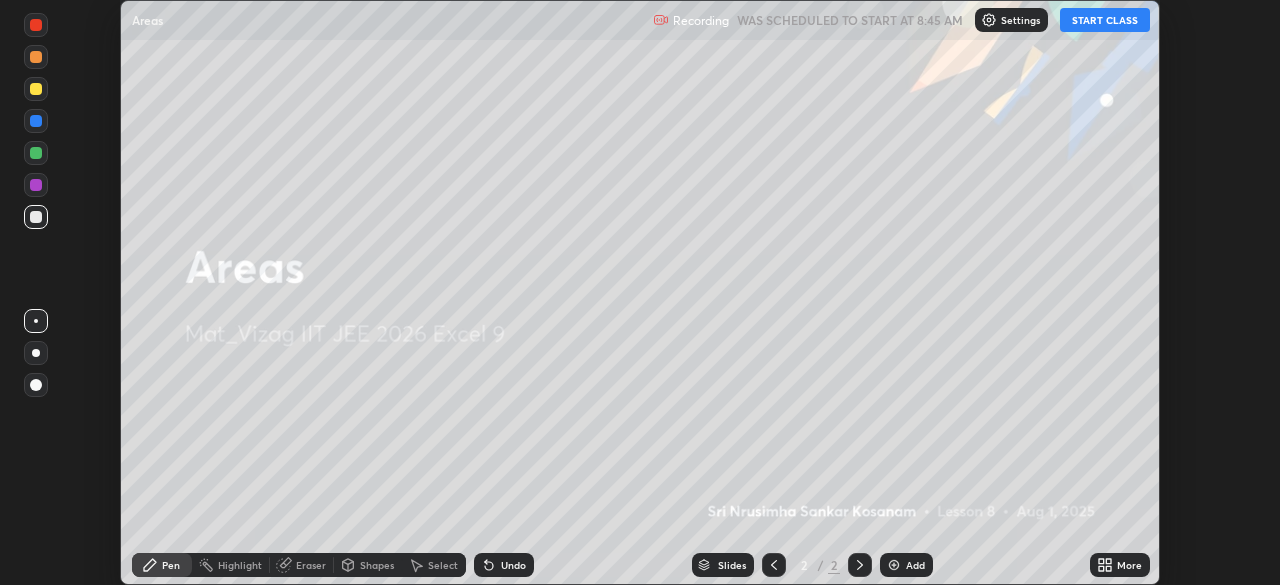click 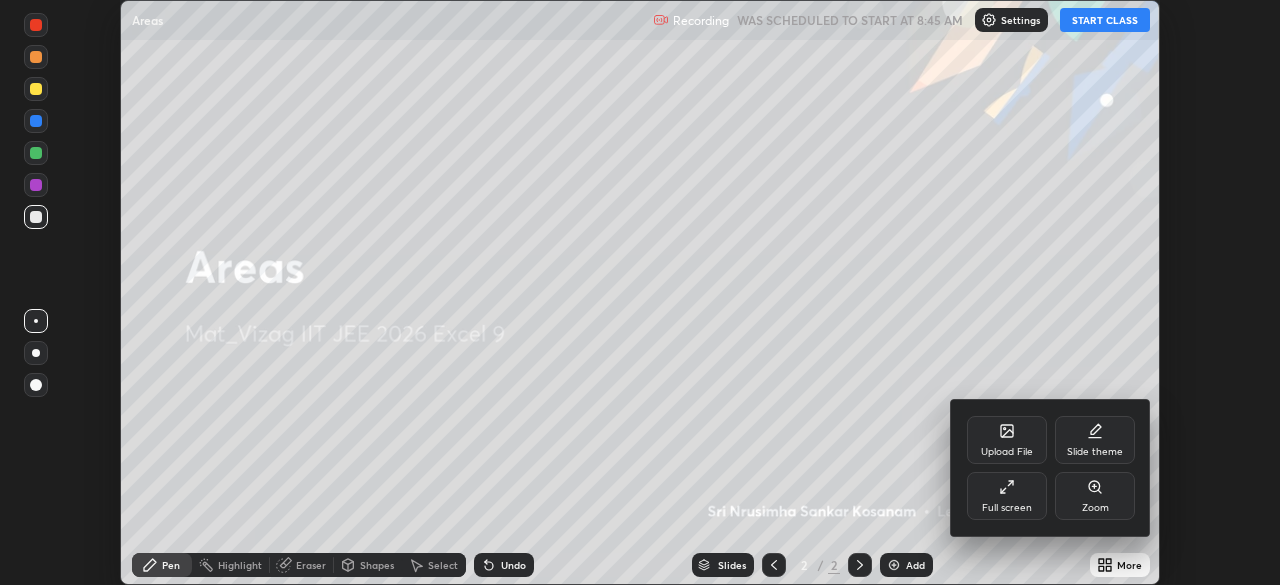 click on "Full screen" at bounding box center (1007, 508) 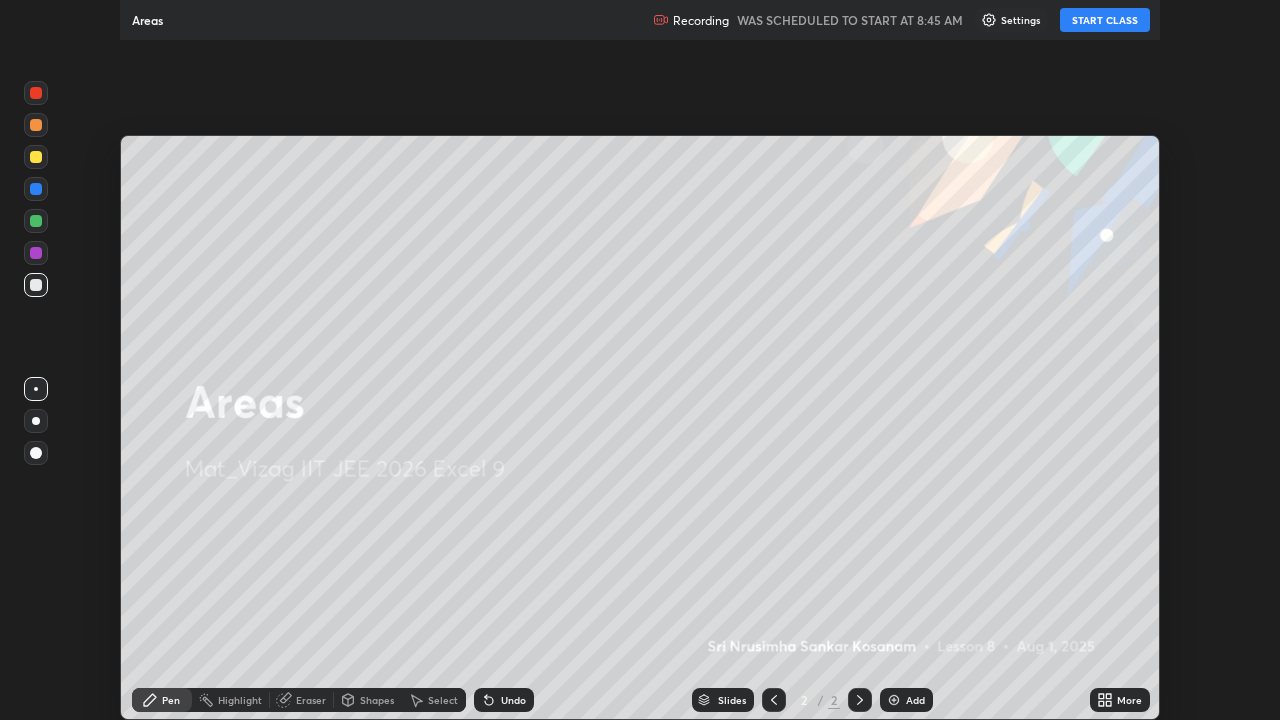 scroll, scrollTop: 99280, scrollLeft: 98720, axis: both 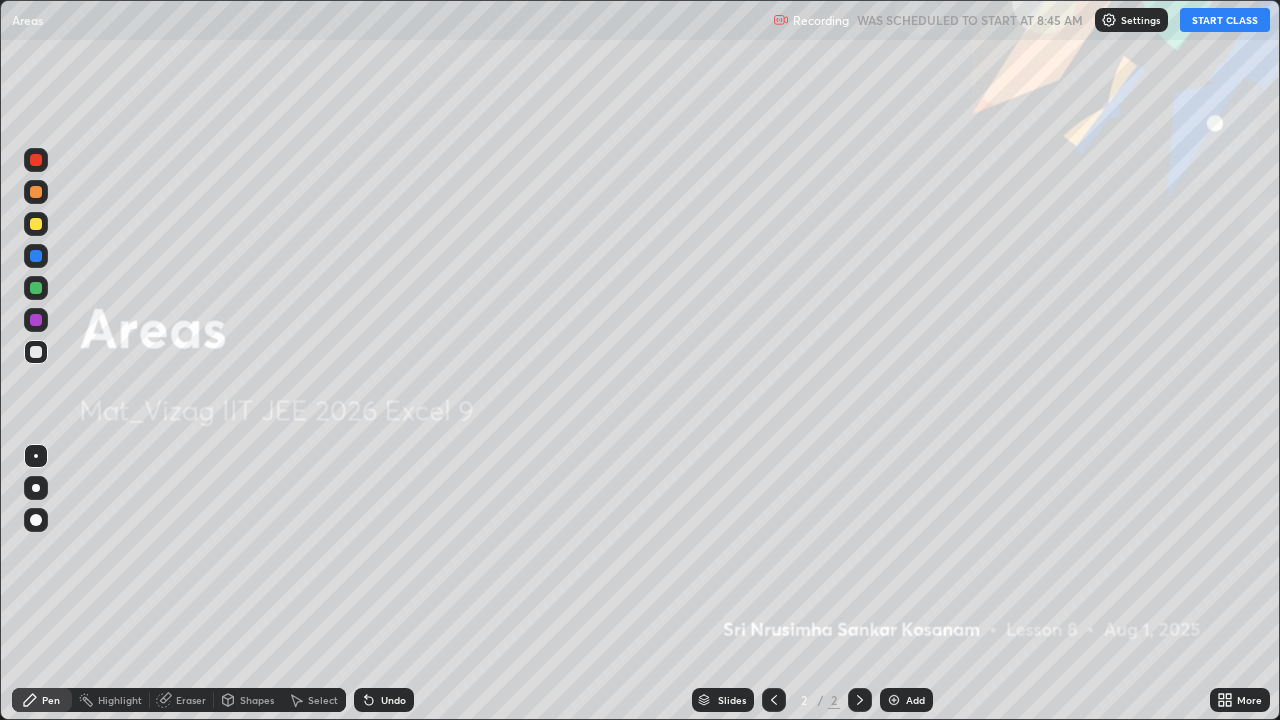 click at bounding box center (894, 700) 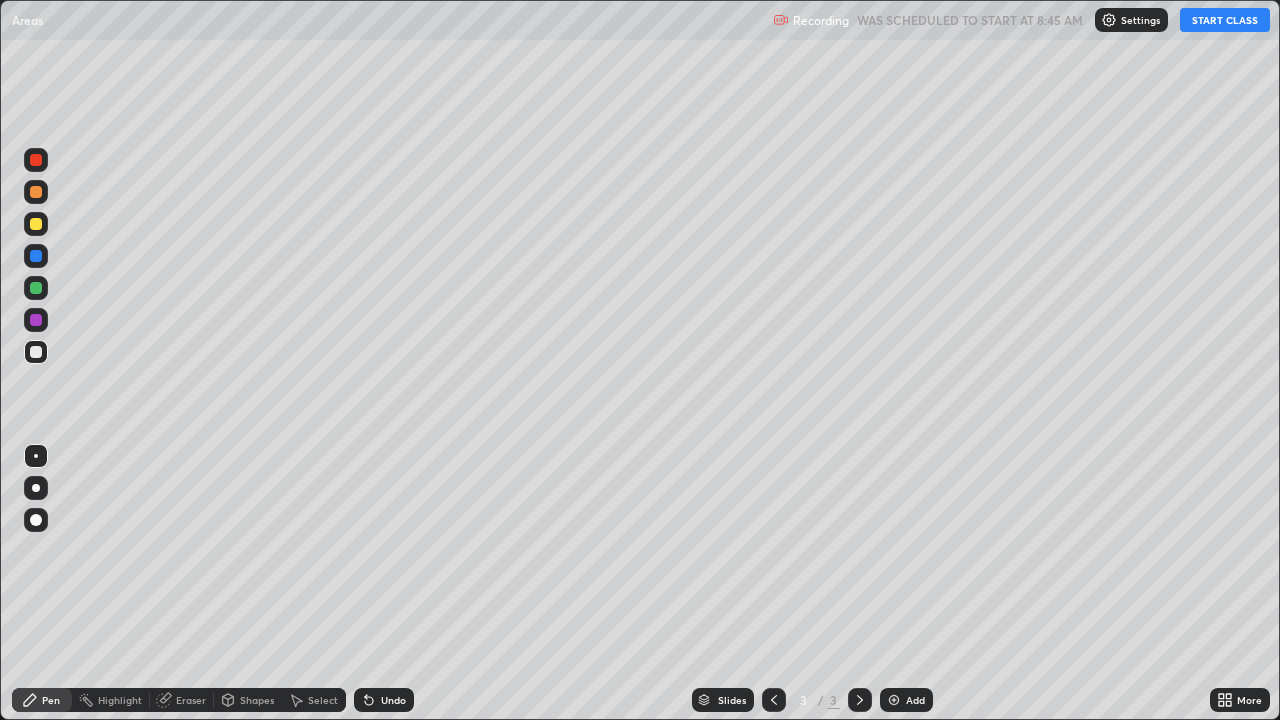 click on "START CLASS" at bounding box center (1225, 20) 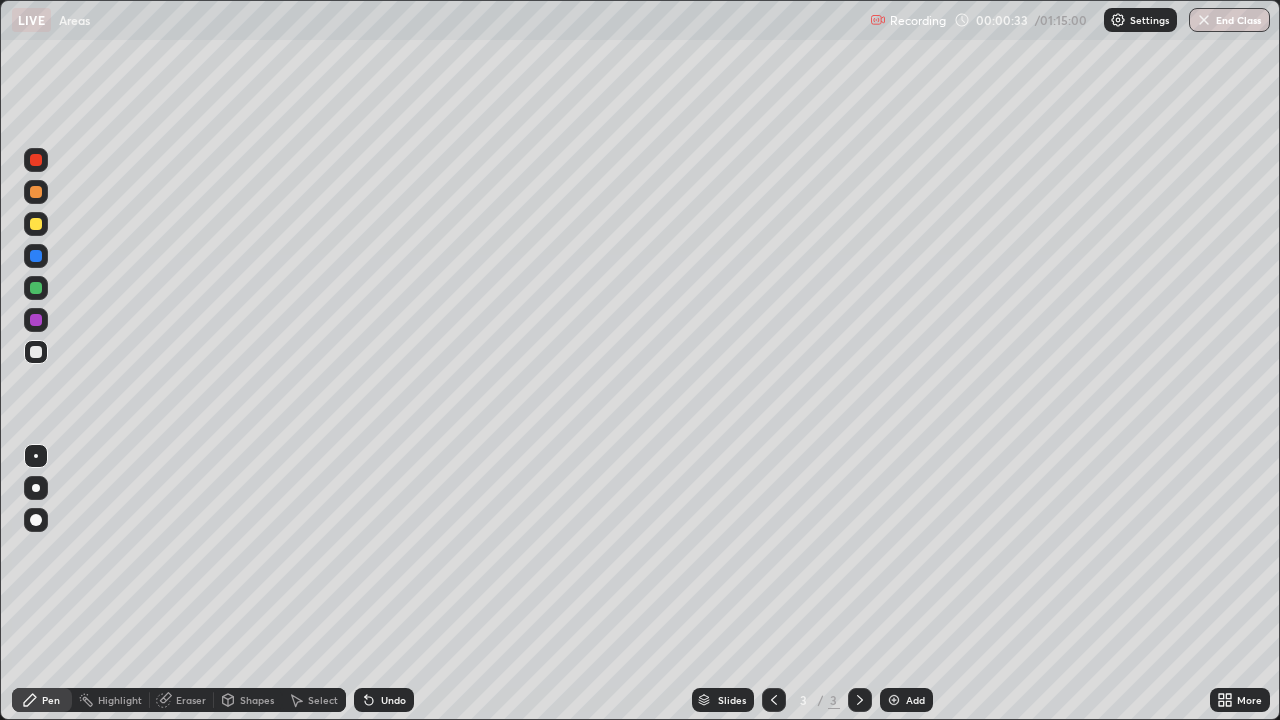 click on "Slides 3 / 3 Add" at bounding box center [812, 700] 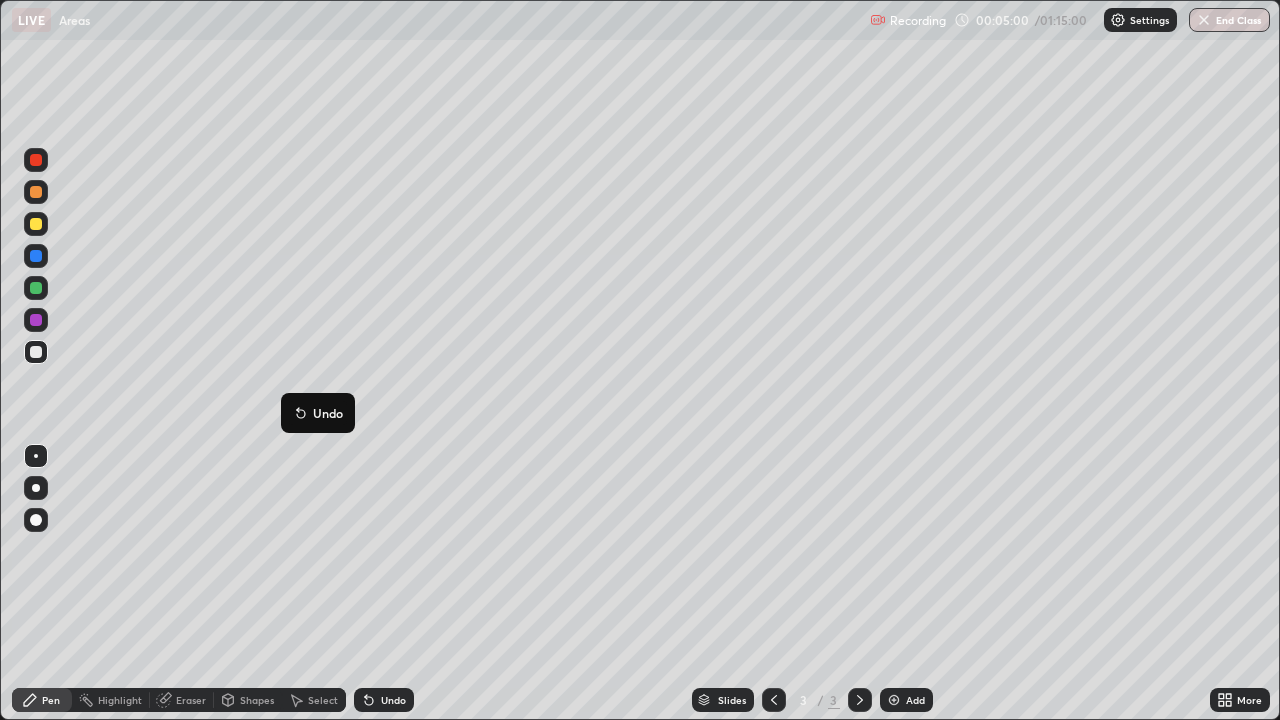 click 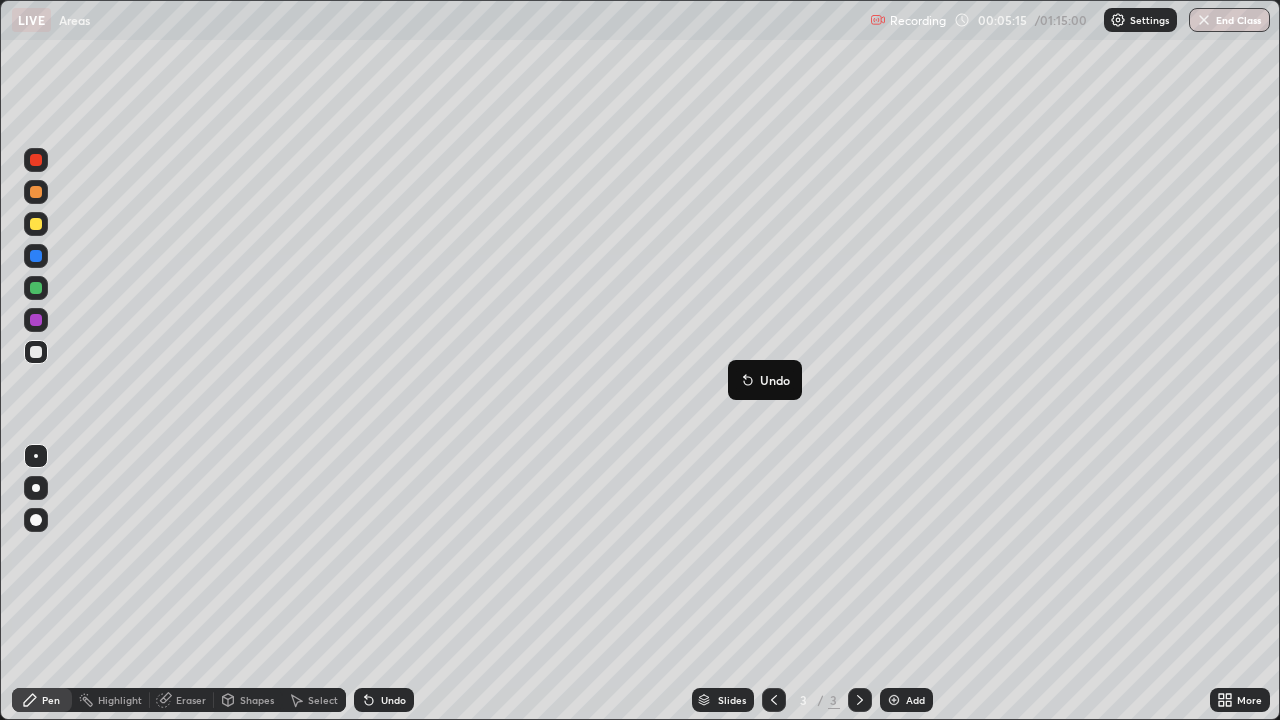 click on "Undo" at bounding box center (765, 380) 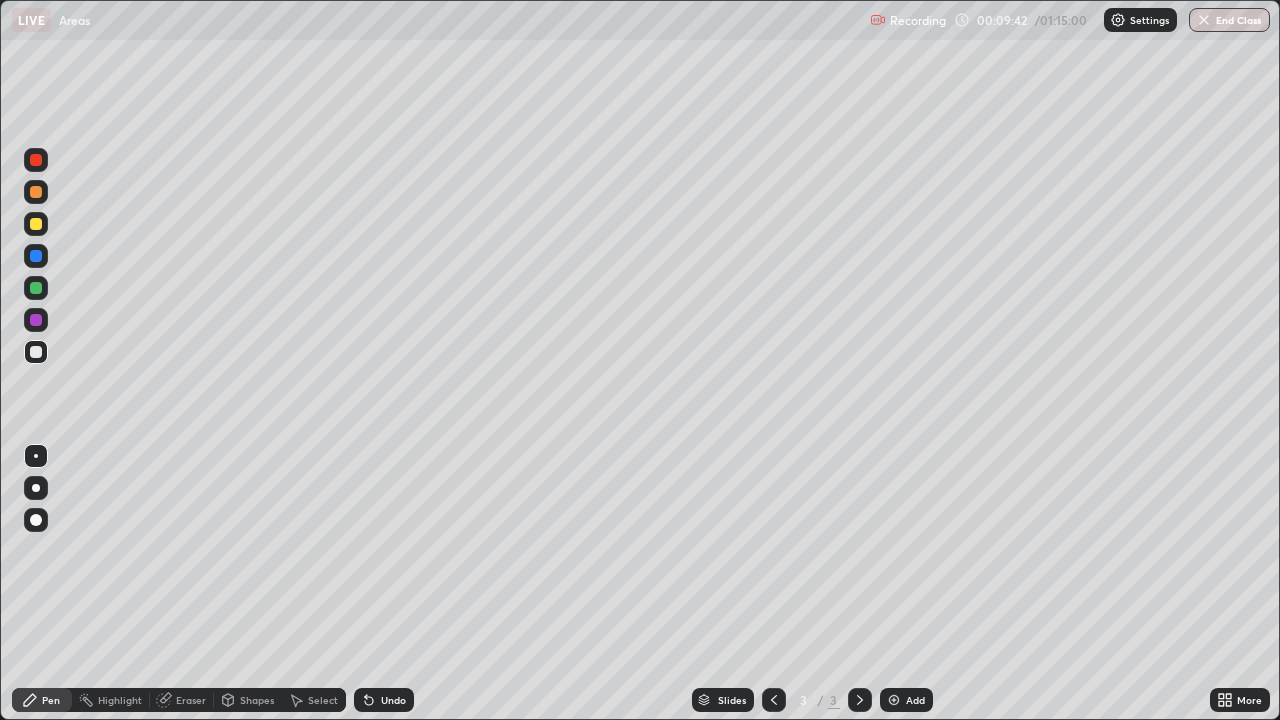 click at bounding box center (894, 700) 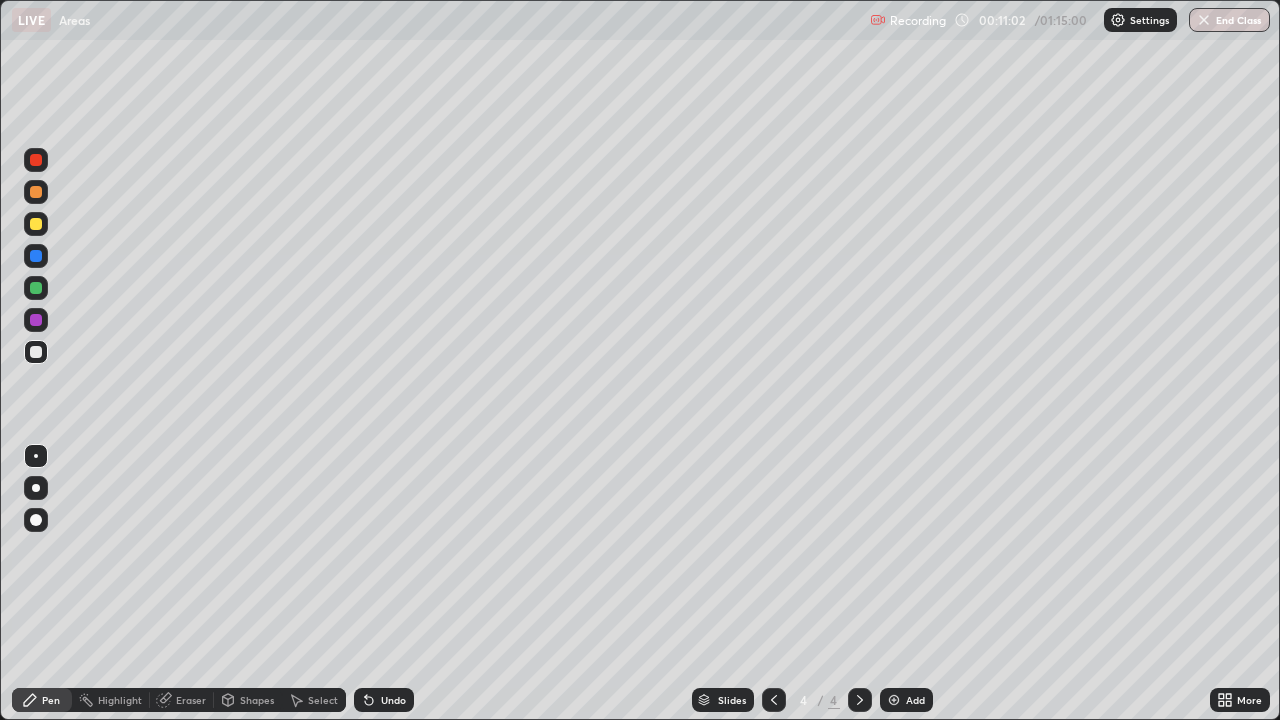 click at bounding box center [36, 224] 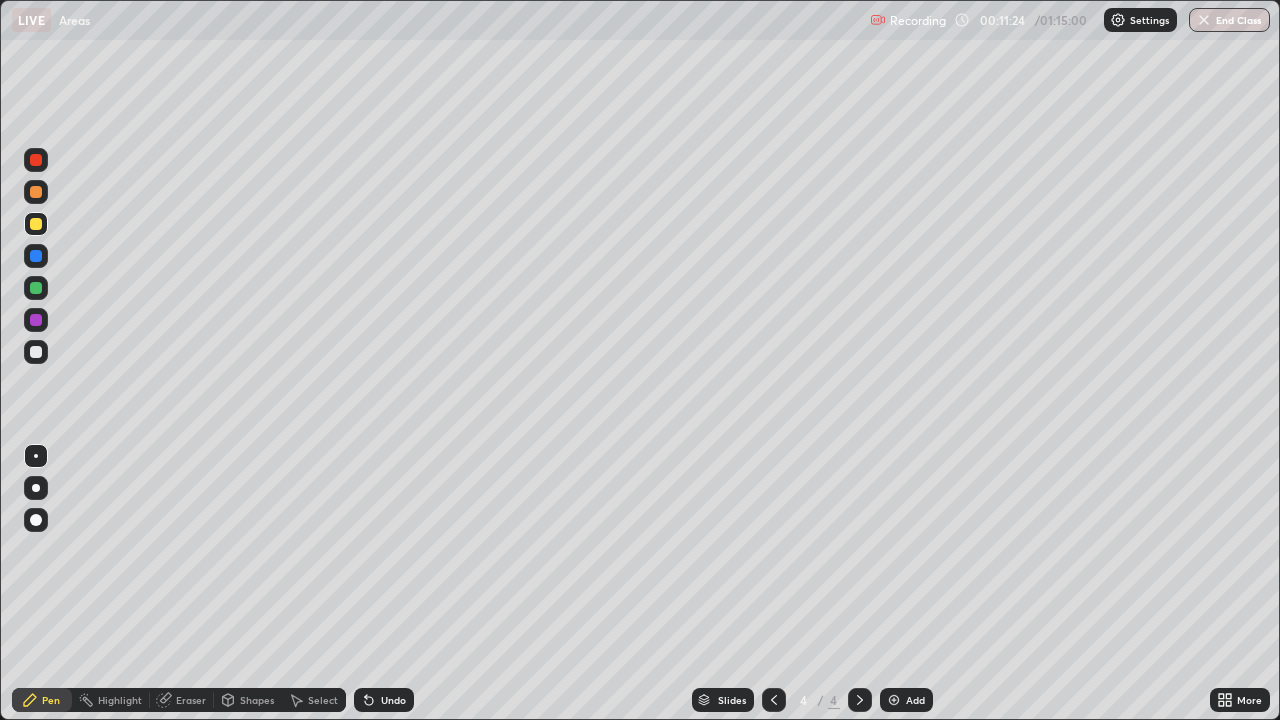 click at bounding box center (36, 352) 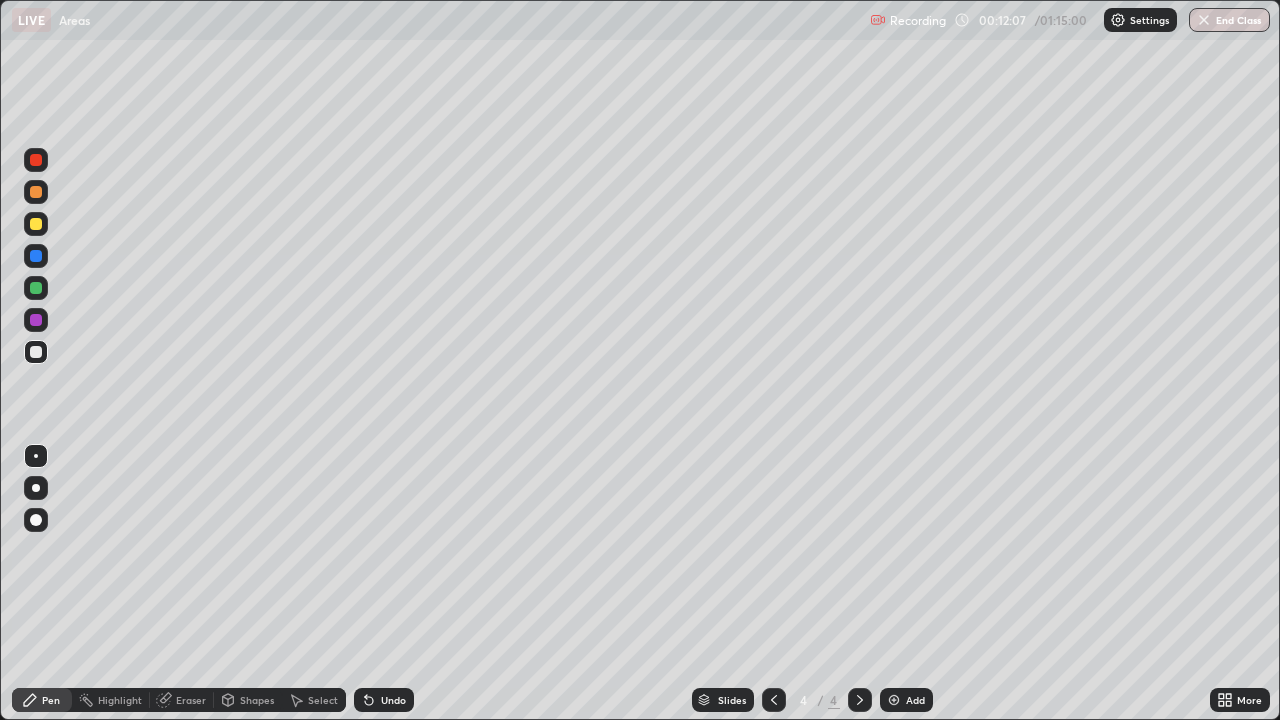 click at bounding box center (36, 352) 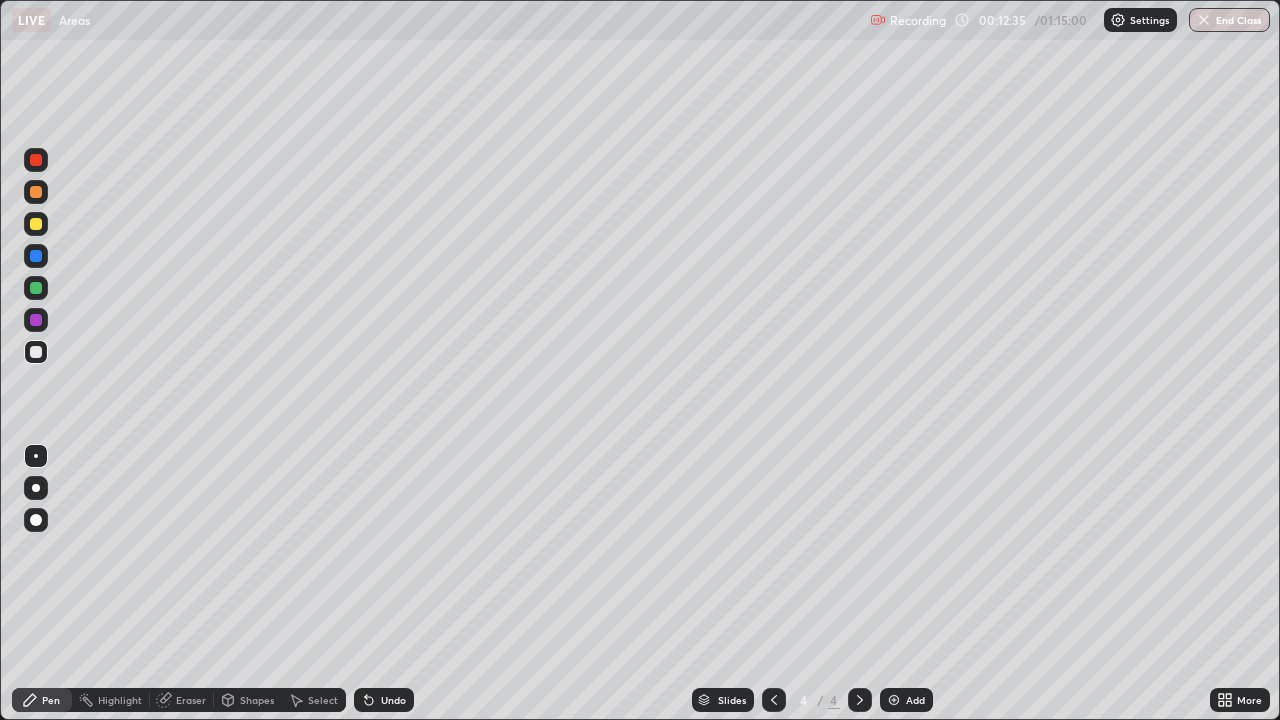click at bounding box center [36, 224] 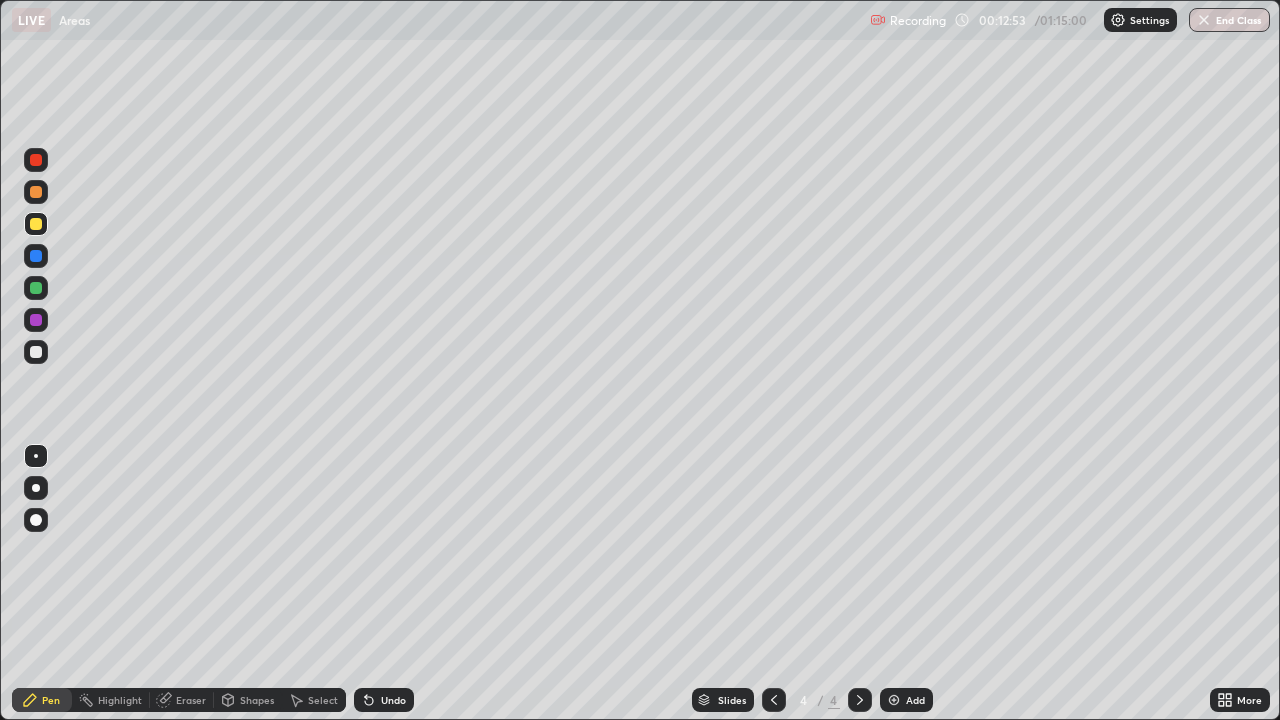click at bounding box center [36, 352] 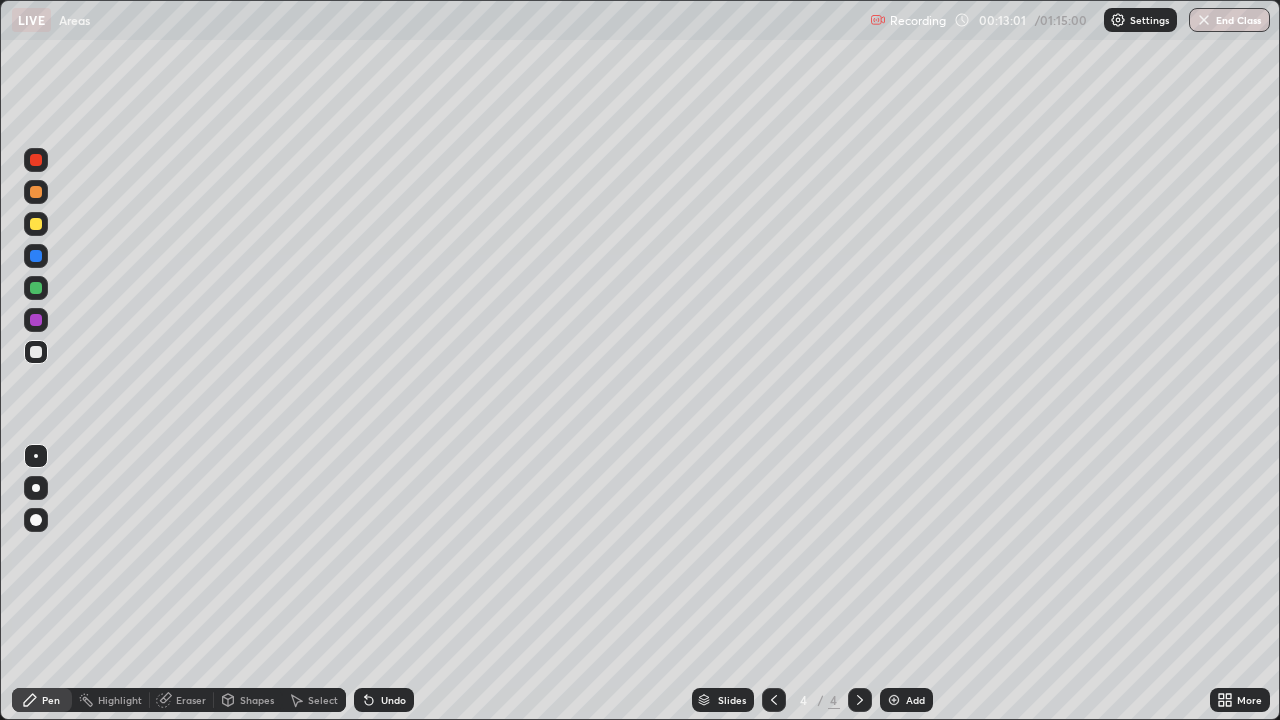 click at bounding box center [36, 224] 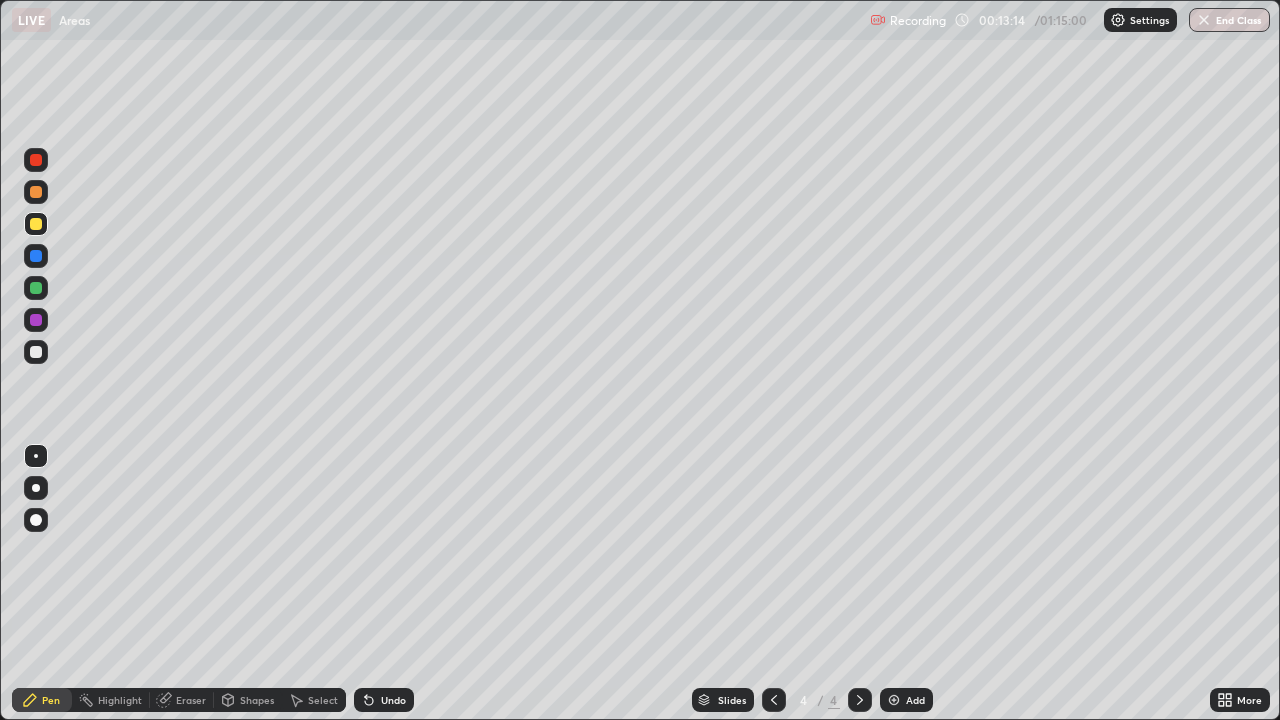 click at bounding box center (36, 160) 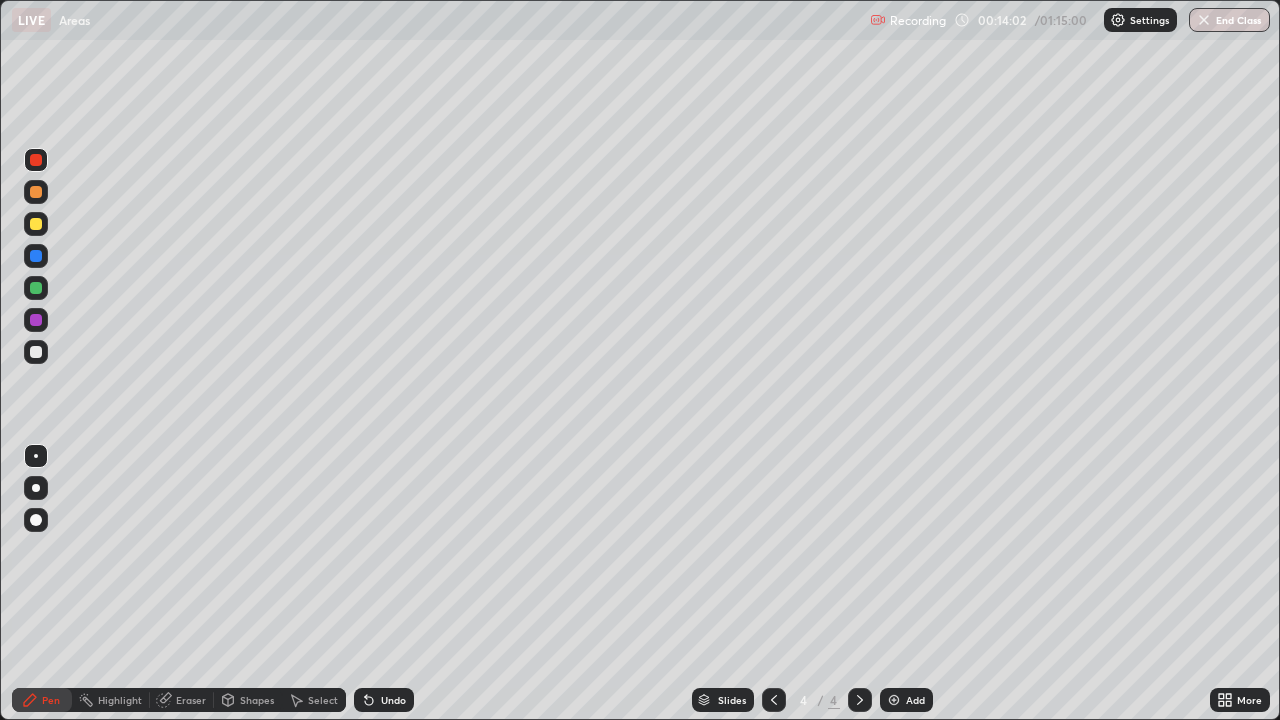 click at bounding box center (36, 352) 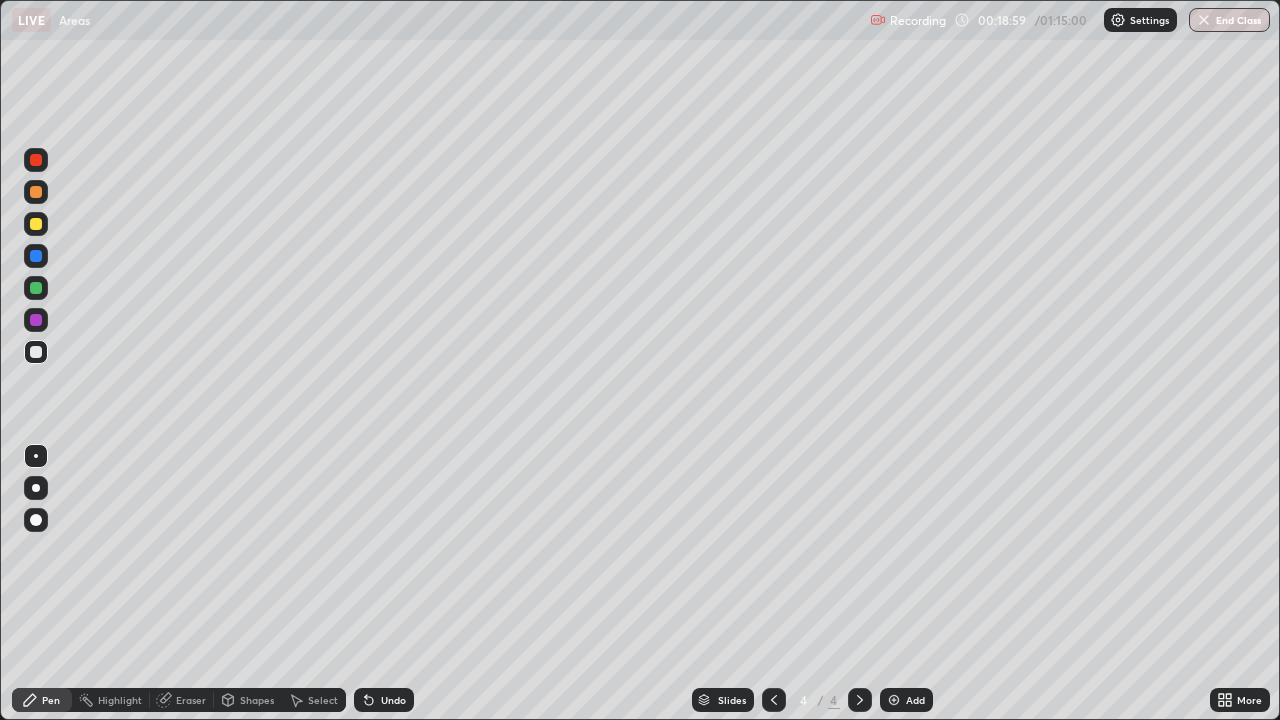 click on "Add" at bounding box center (915, 700) 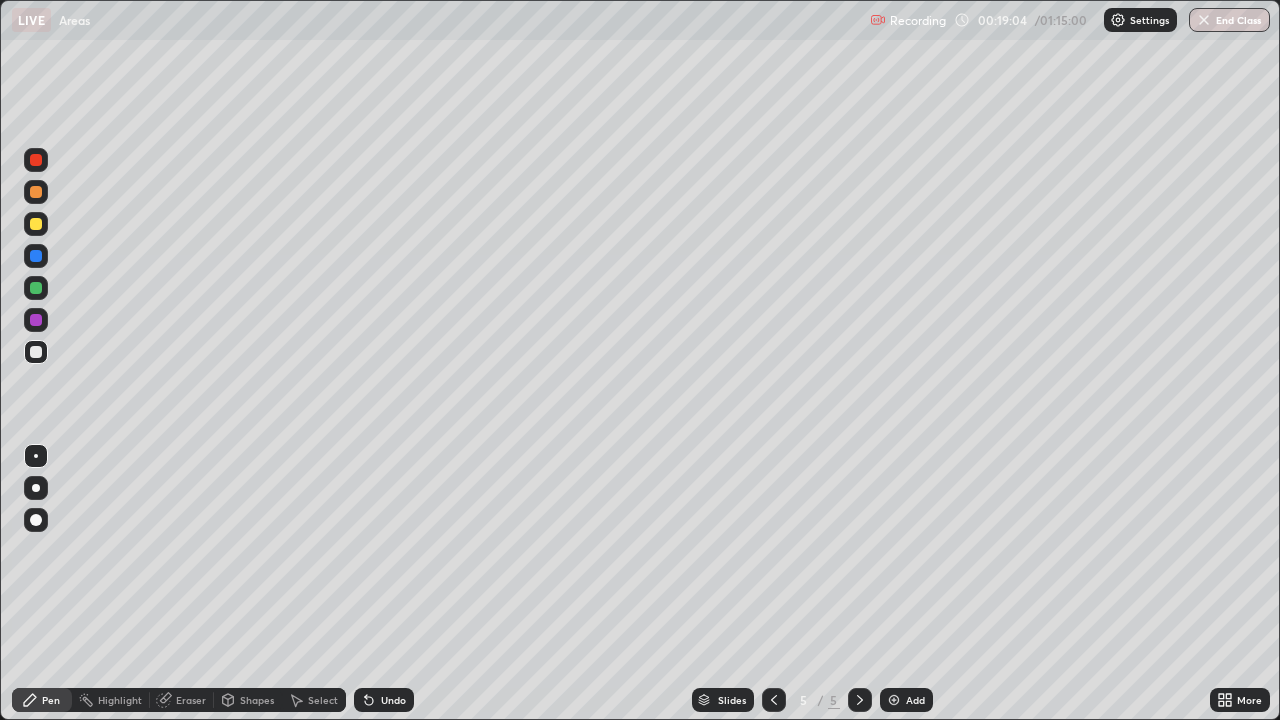 click 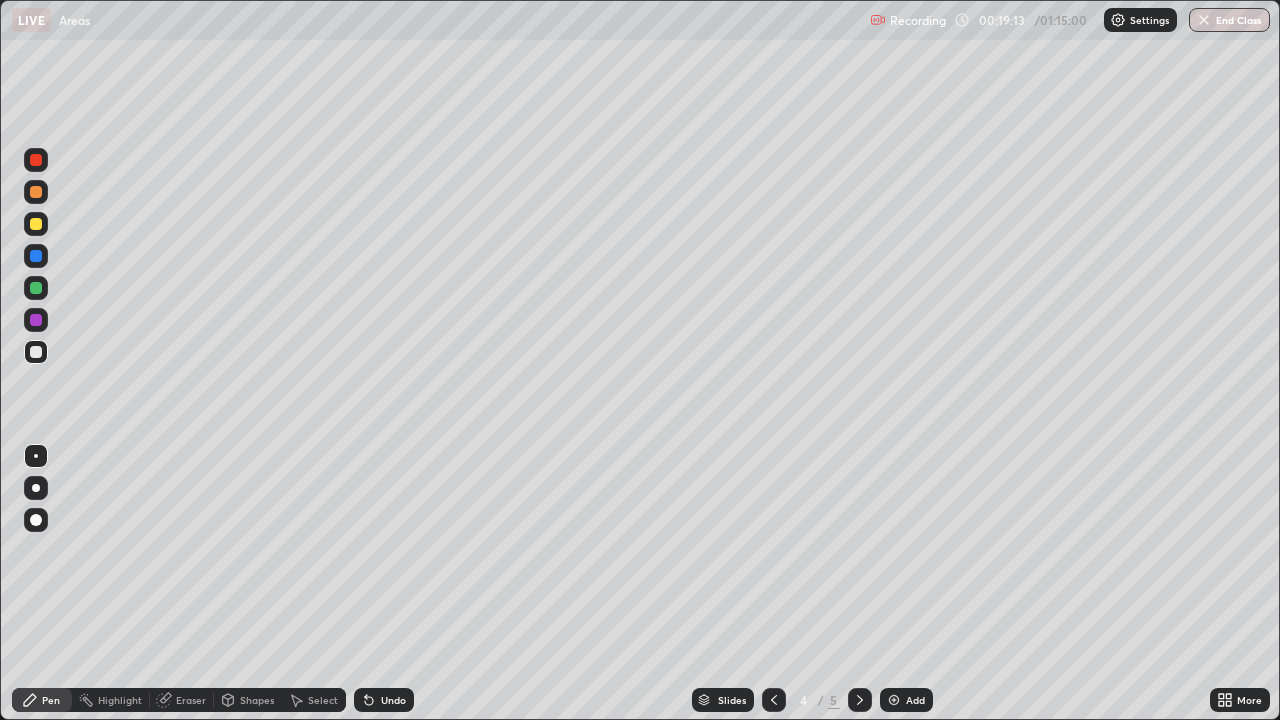 click 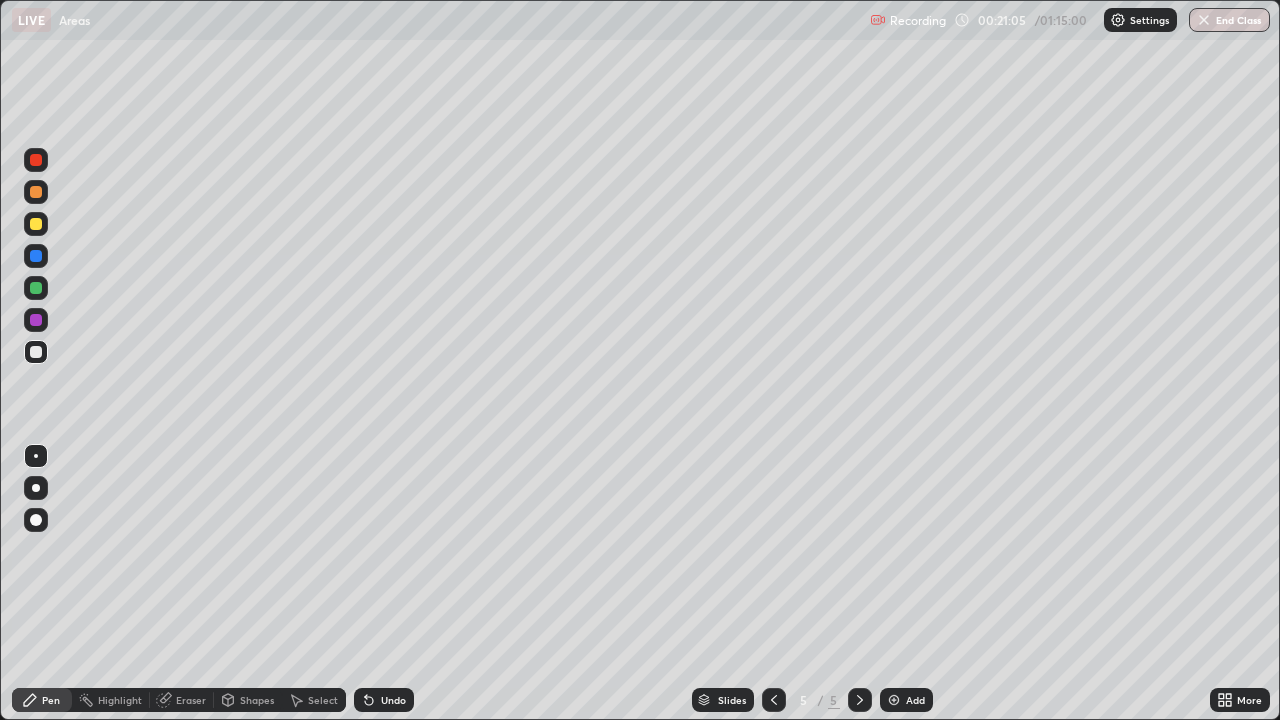click 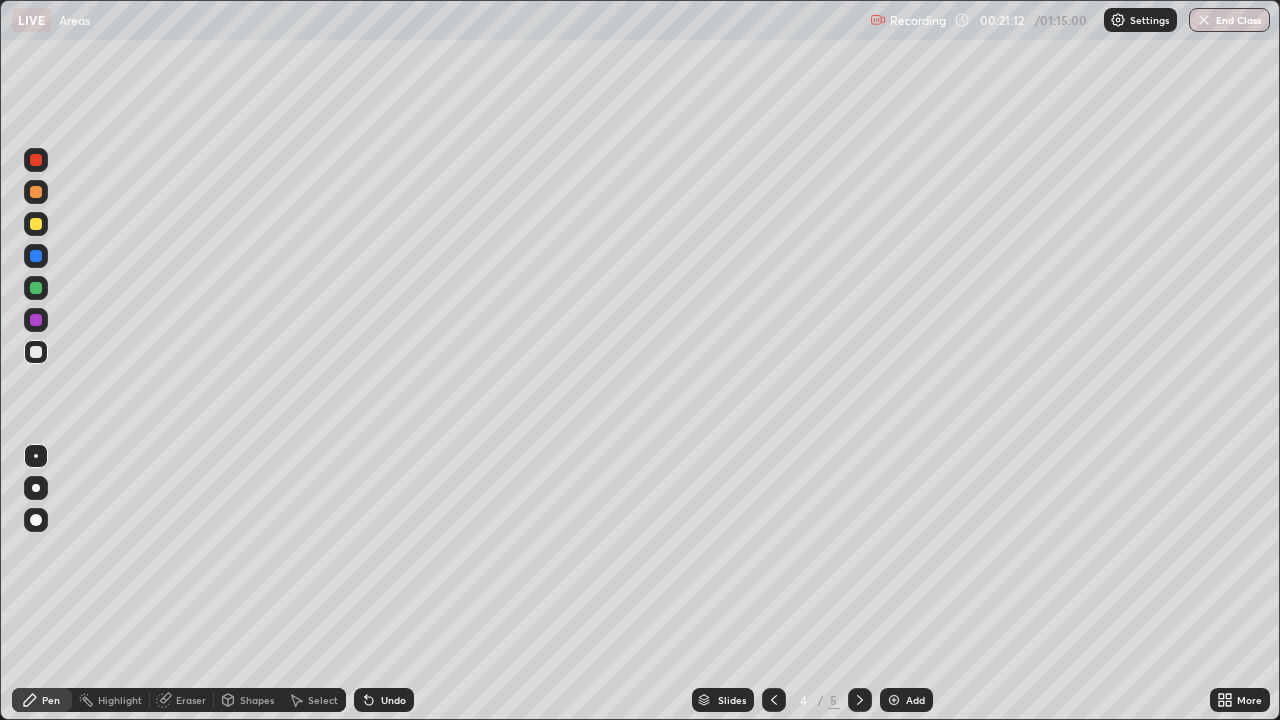 click 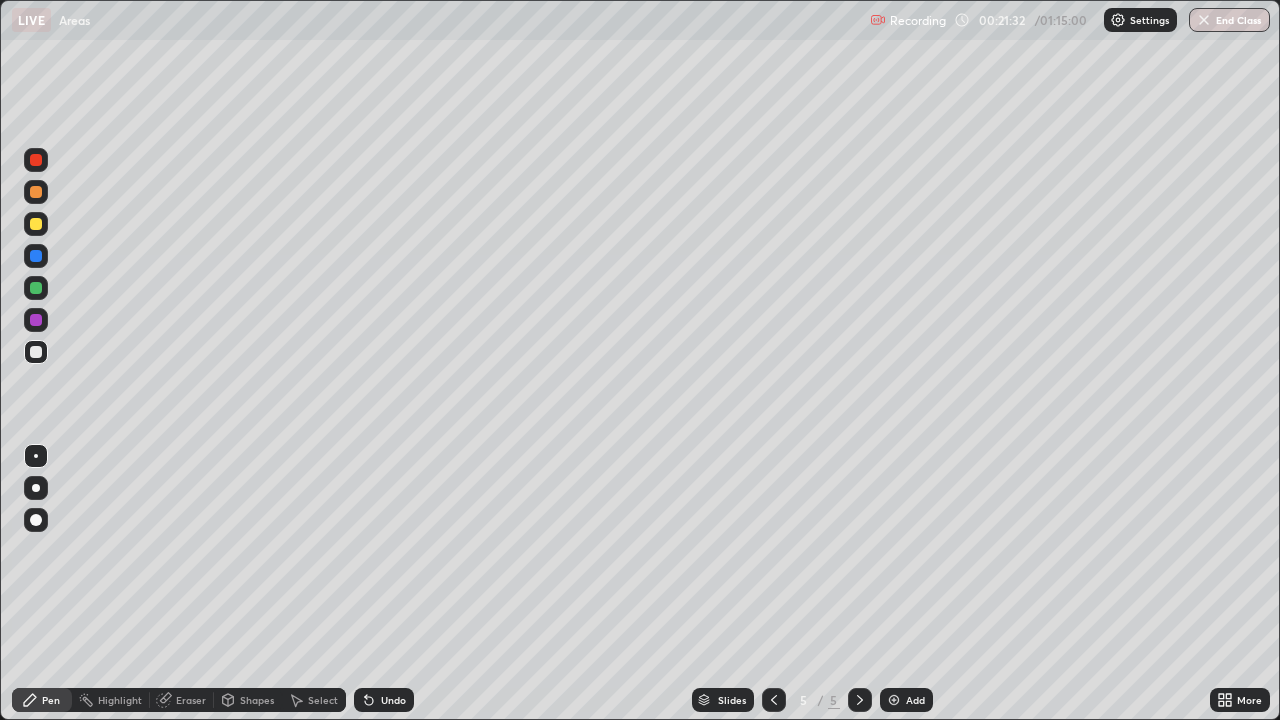 click 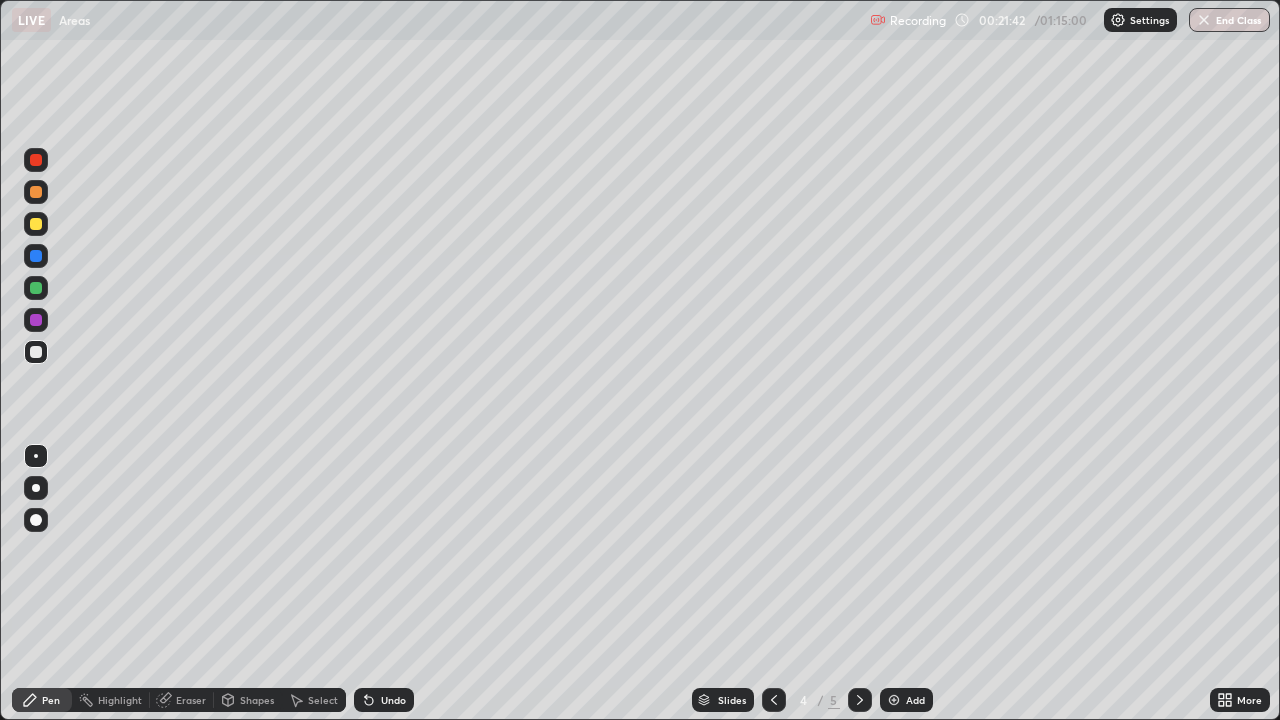 click 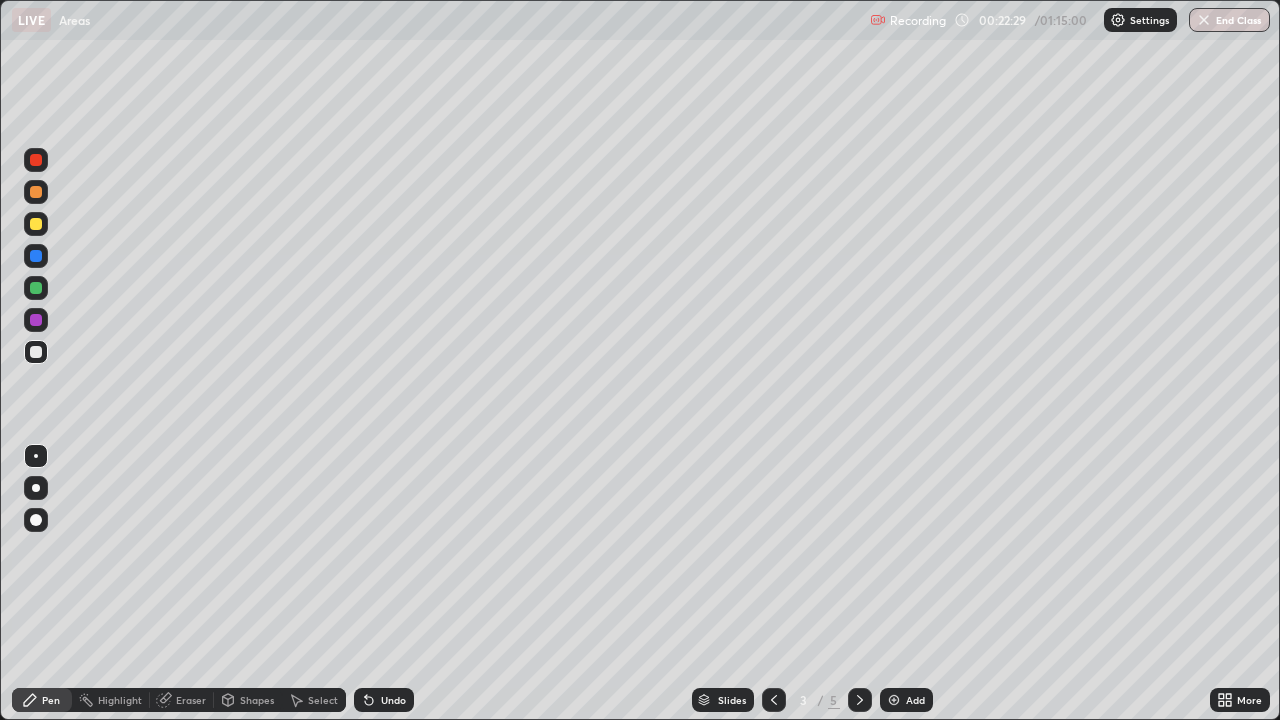 click at bounding box center (860, 700) 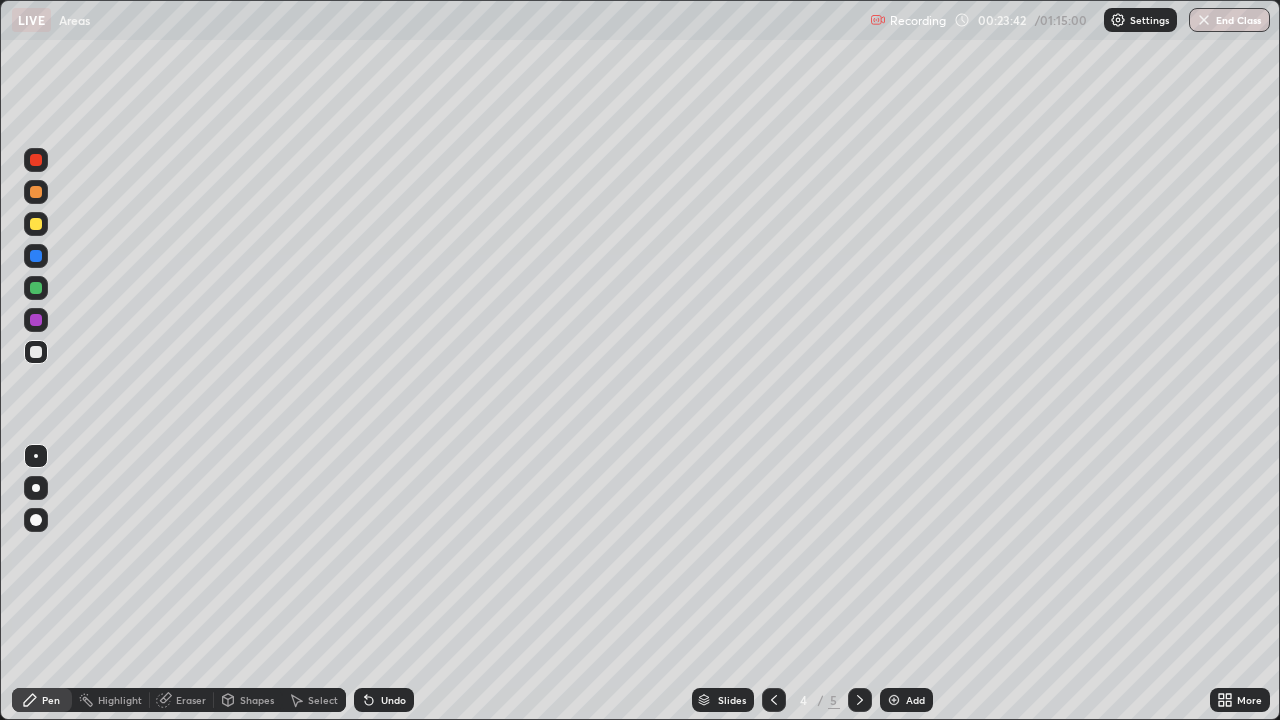 click 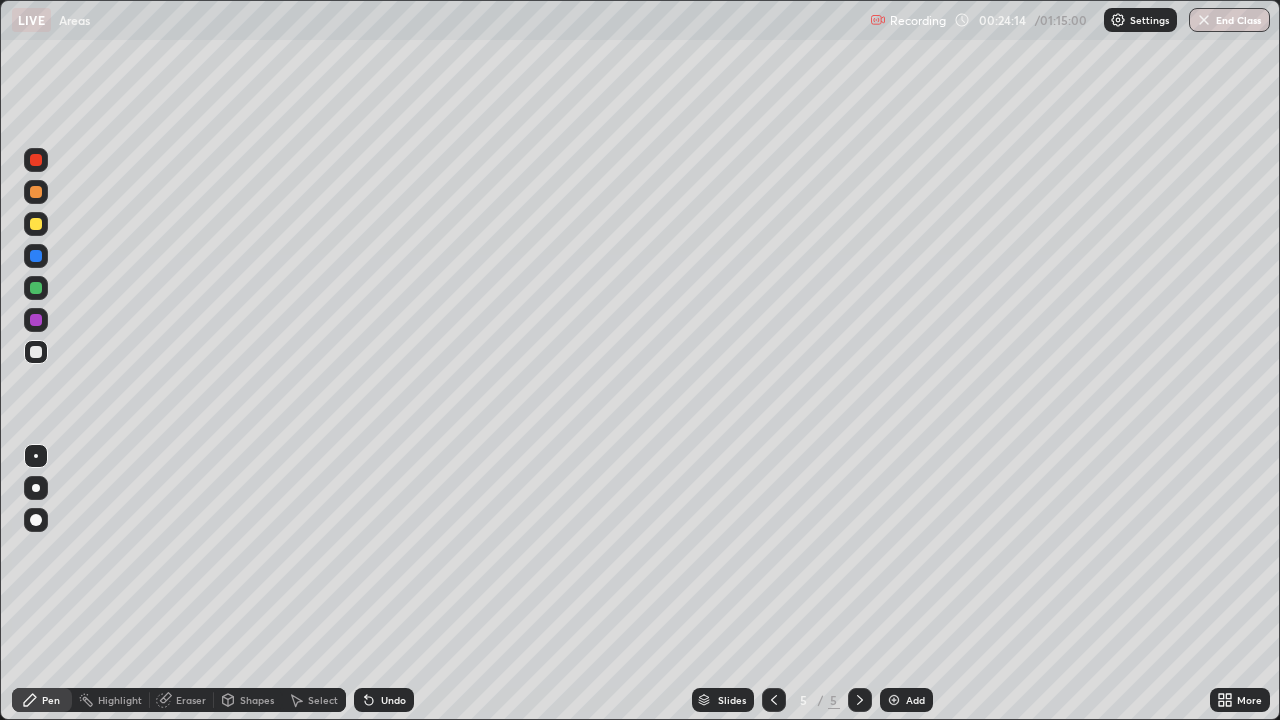 click 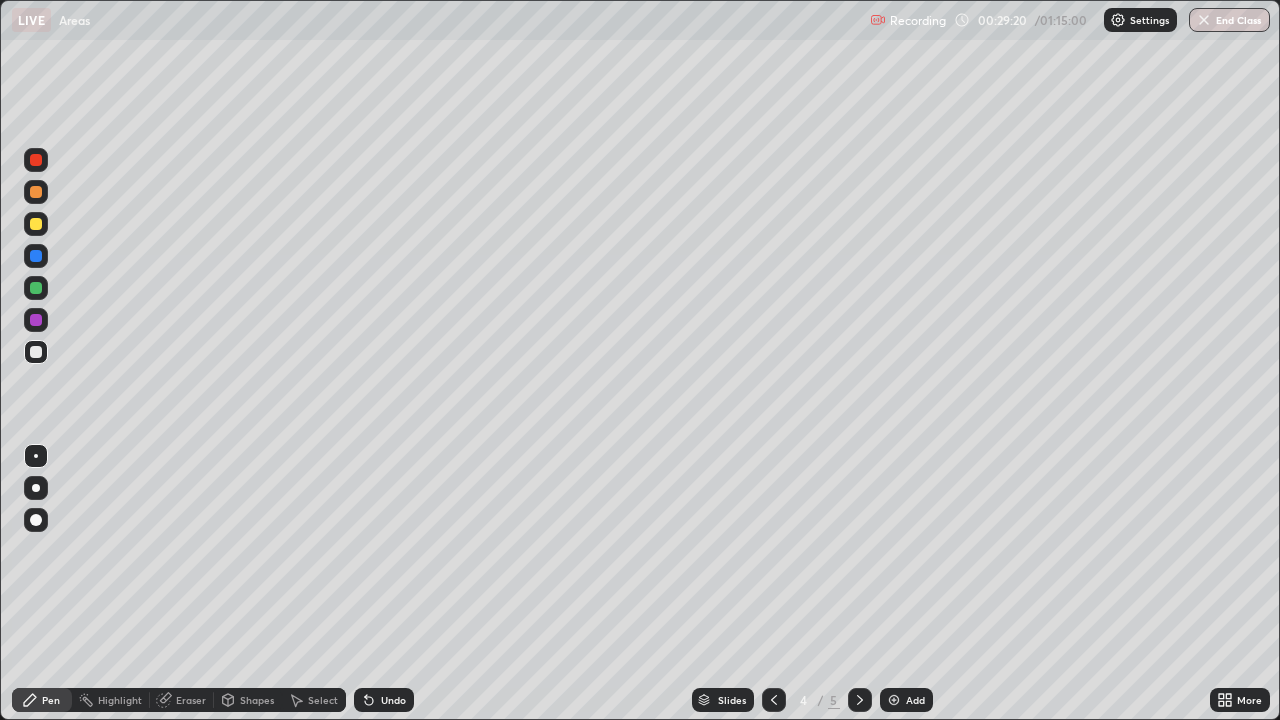 click 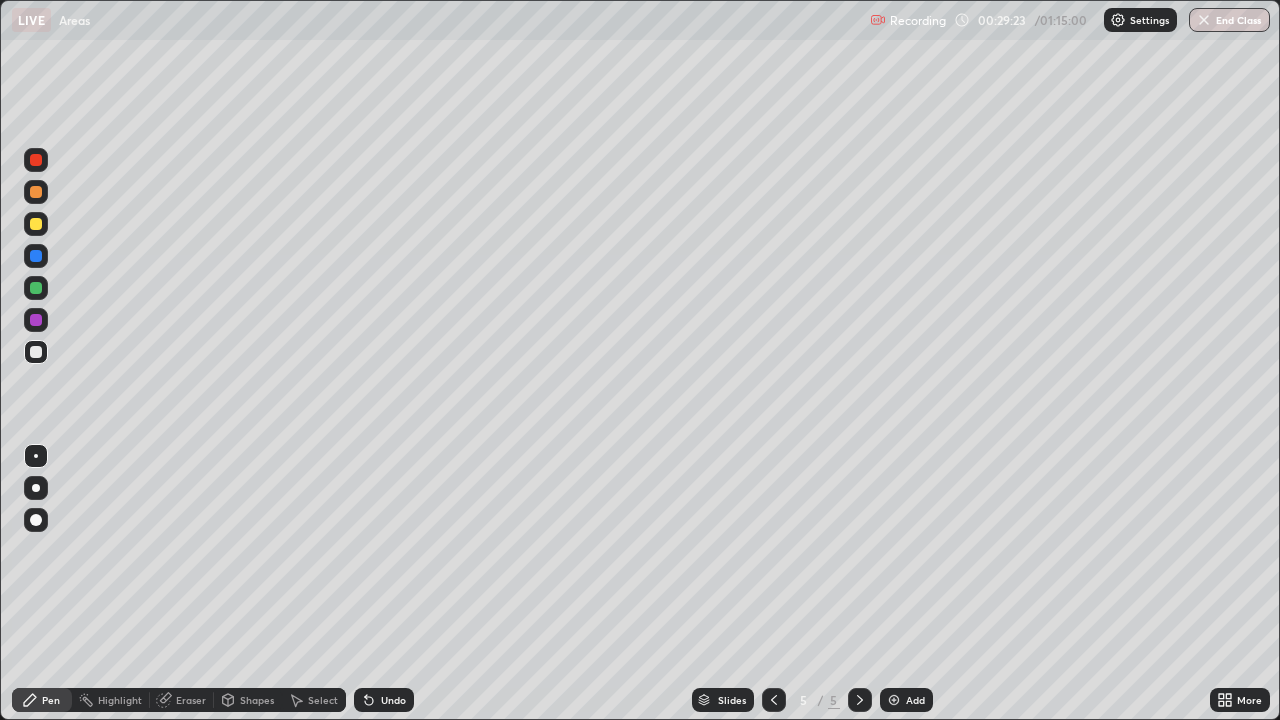 click 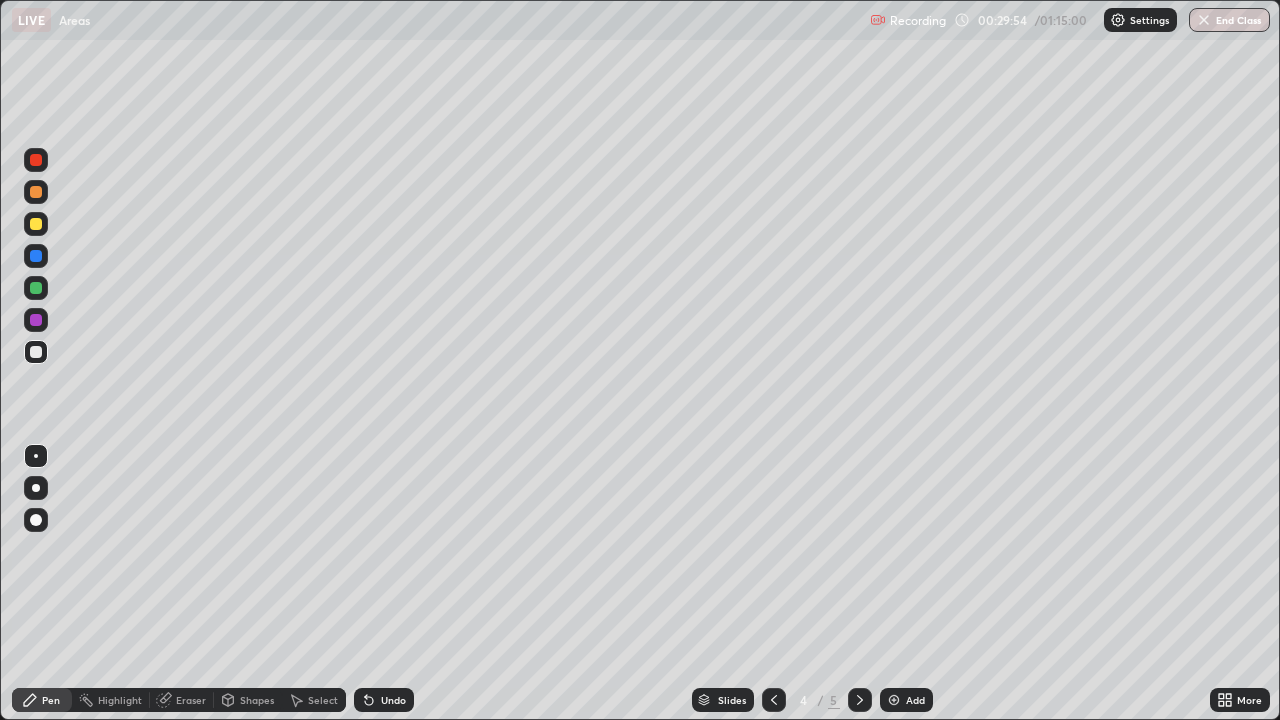 click at bounding box center (860, 700) 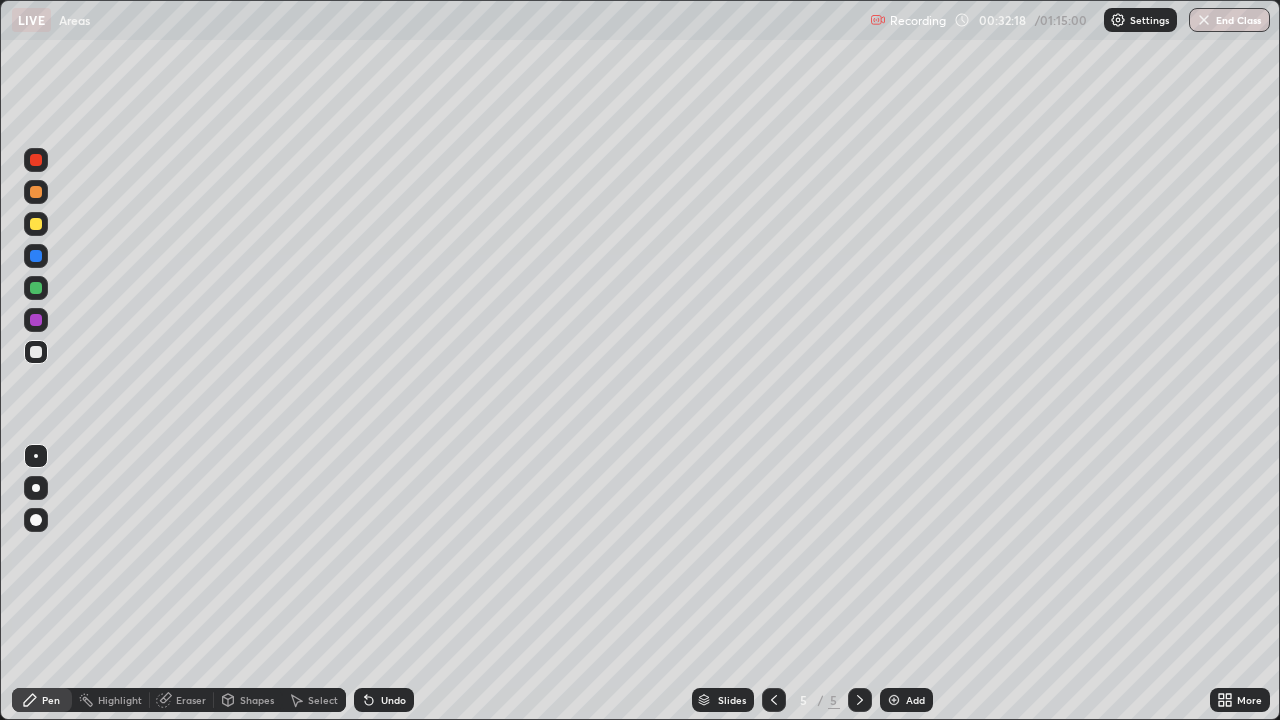 click on "Add" at bounding box center [915, 700] 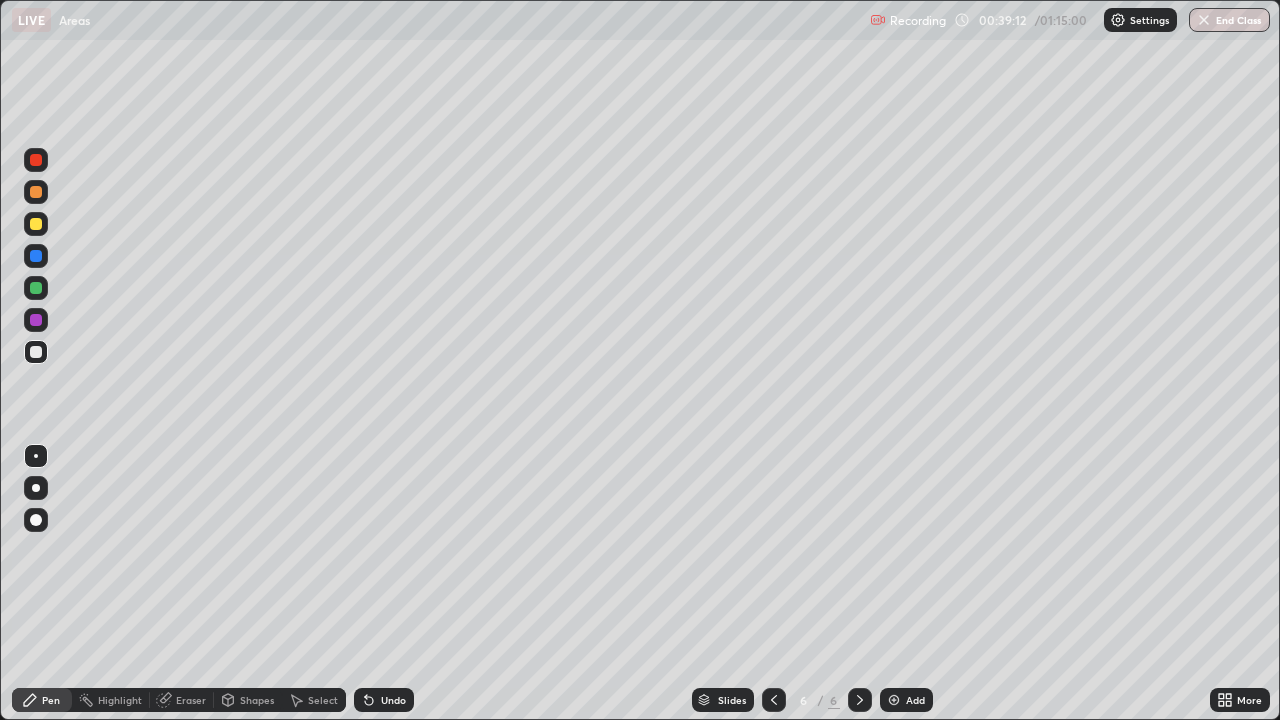 click at bounding box center (894, 700) 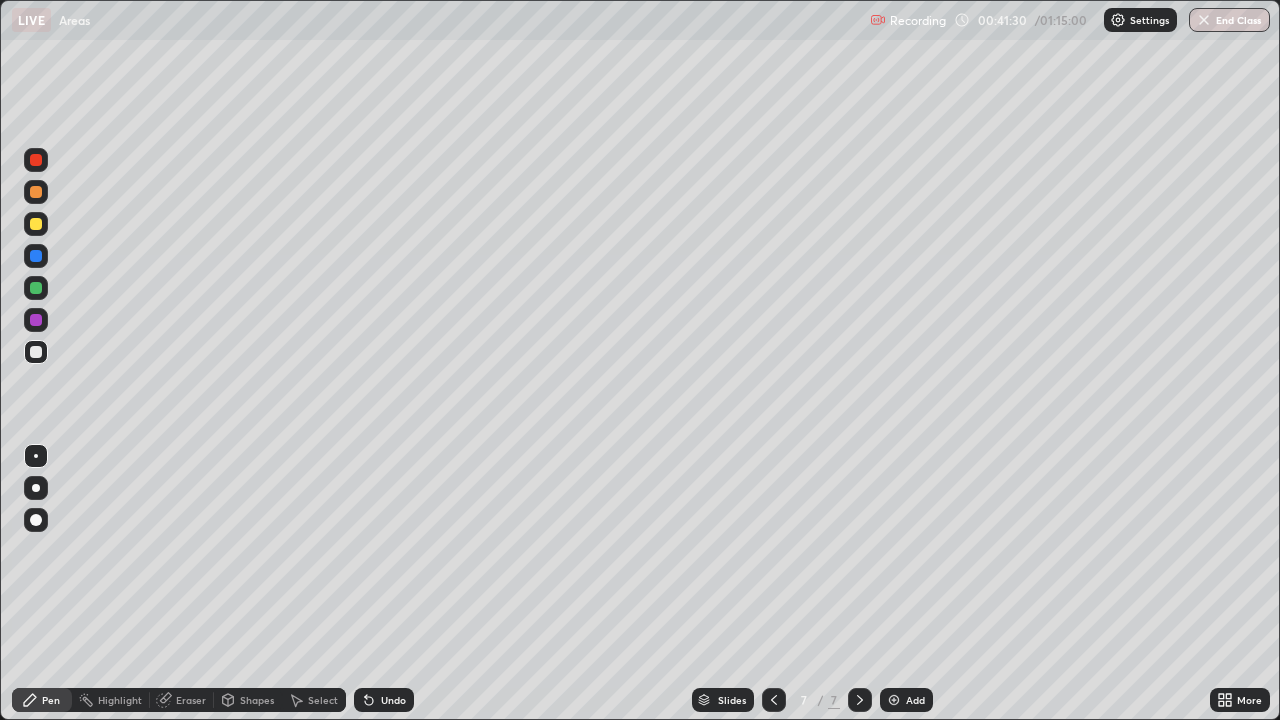 click 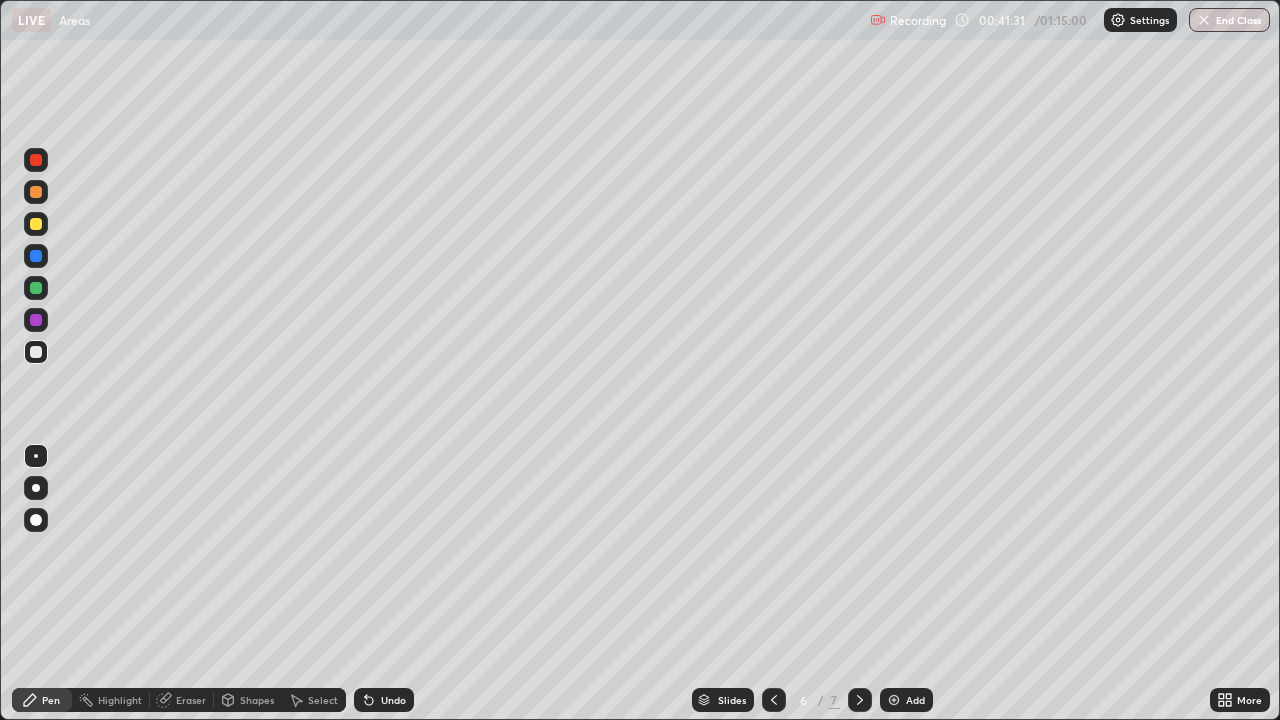 click 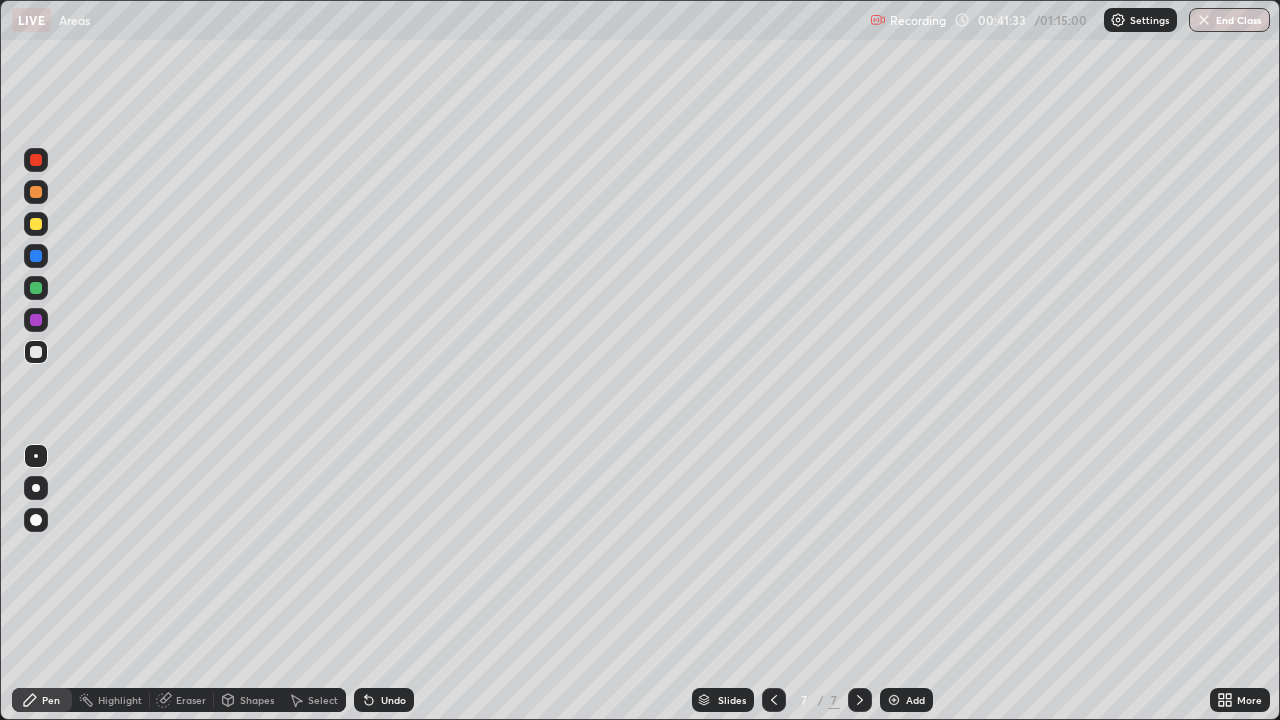 click on "Undo" at bounding box center (393, 700) 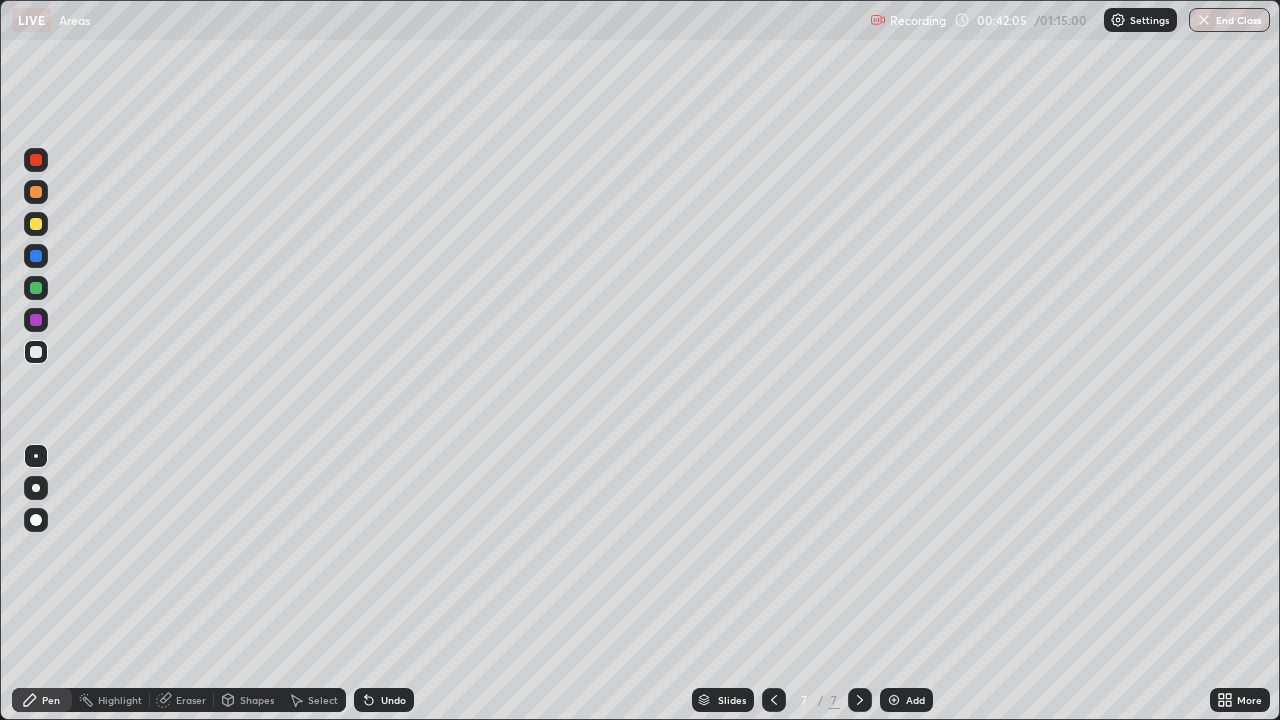 click at bounding box center (36, 224) 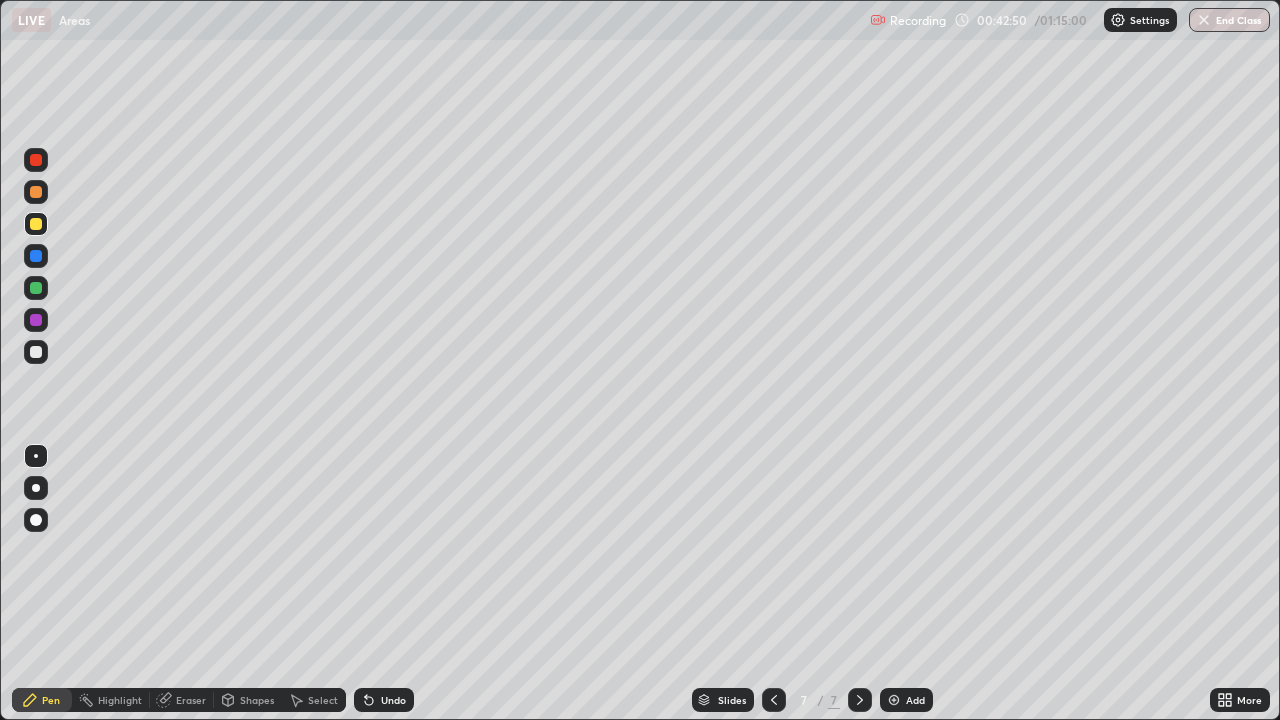 click at bounding box center (36, 352) 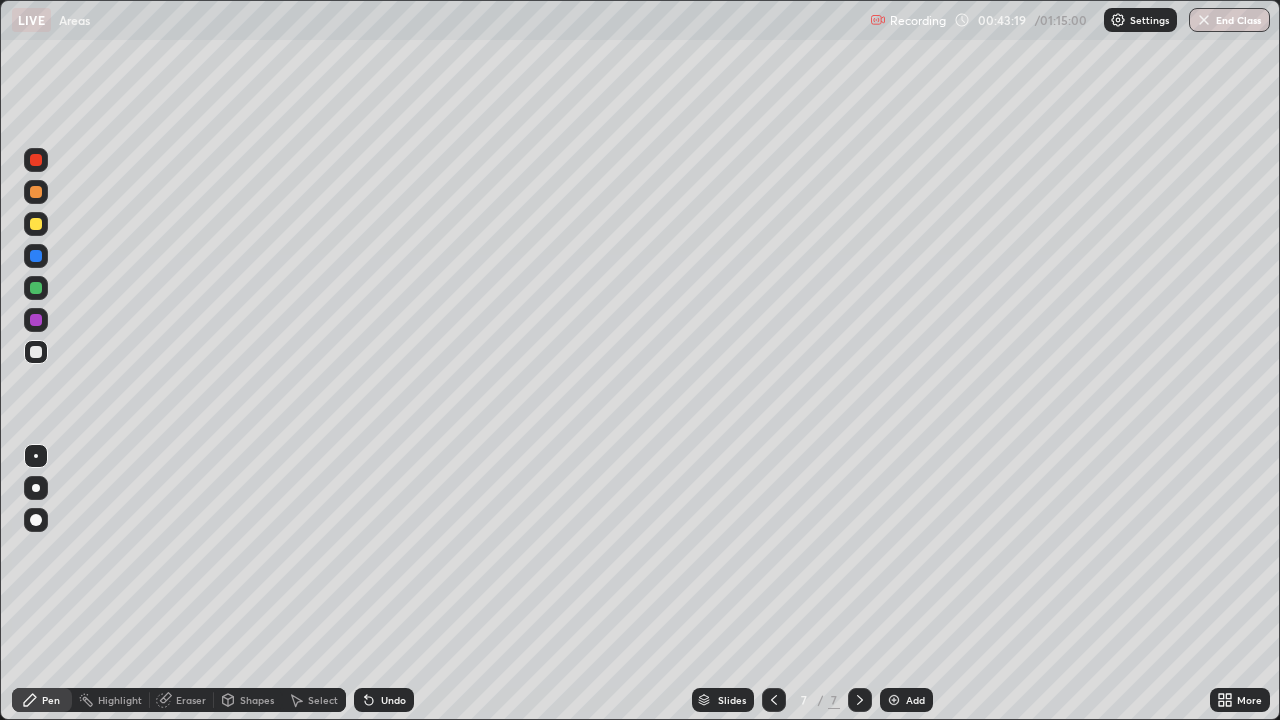 click on "Undo" at bounding box center (393, 700) 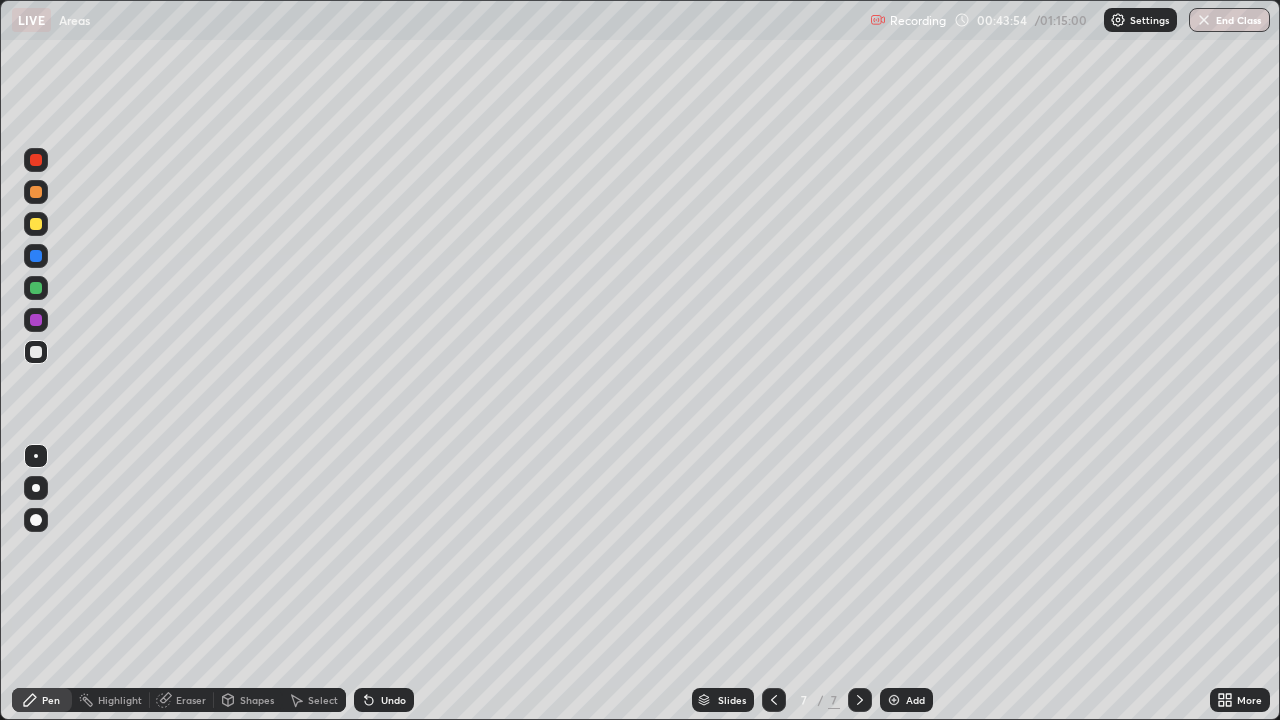 click 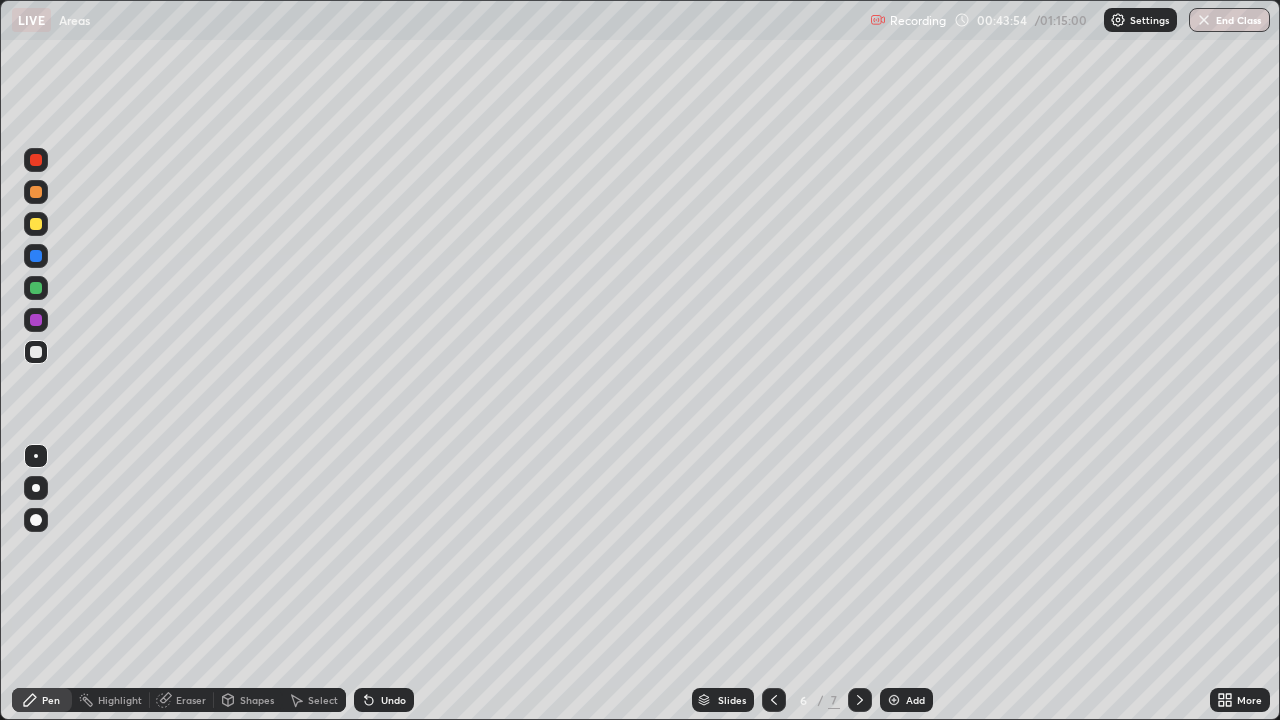 click 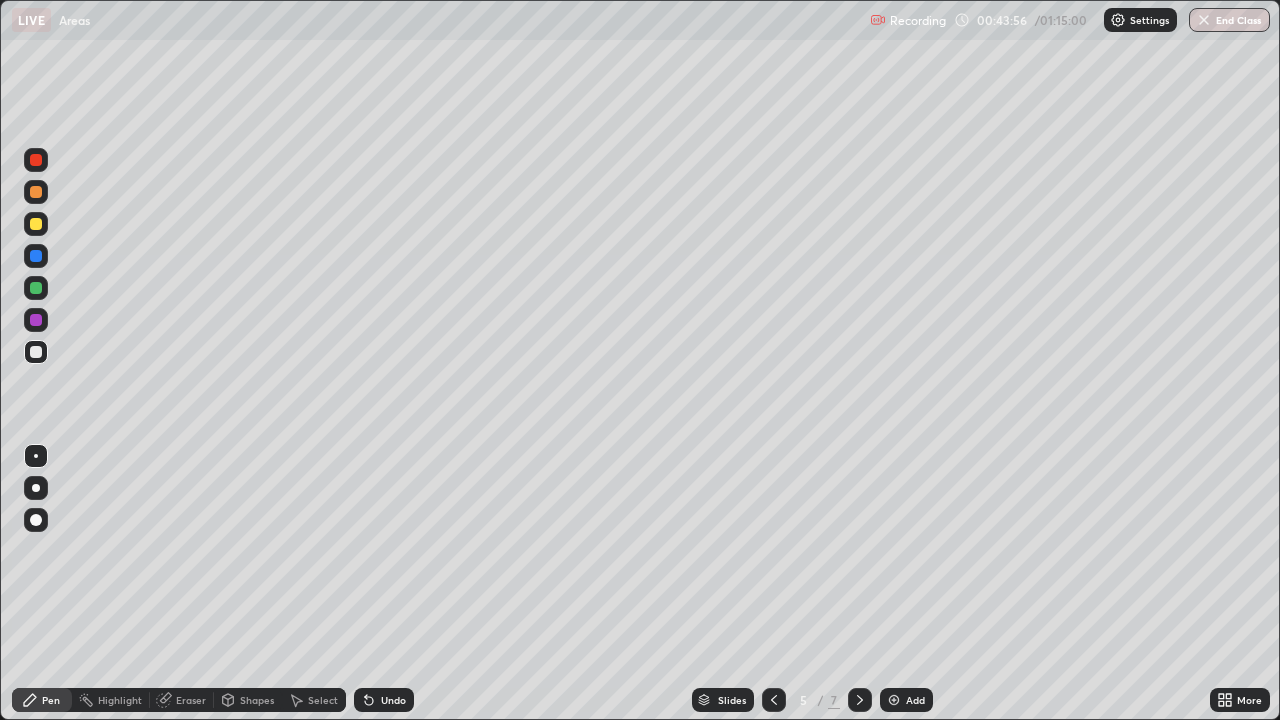 click 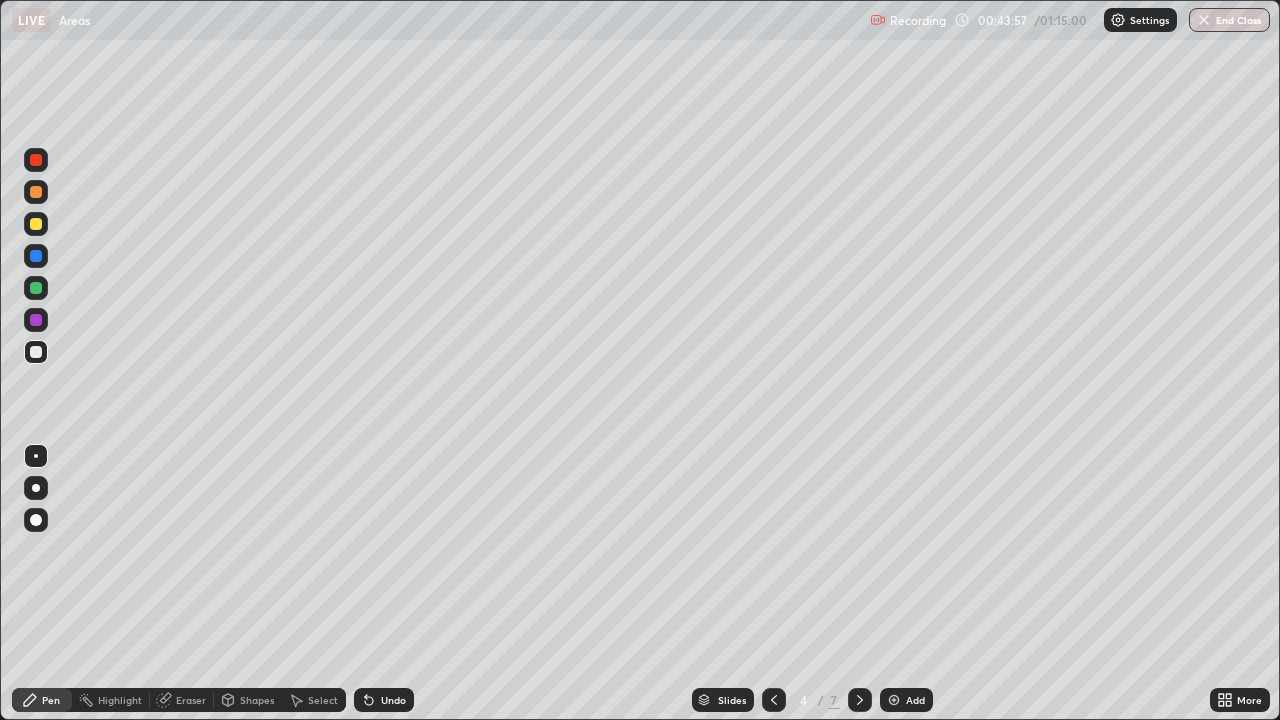 click 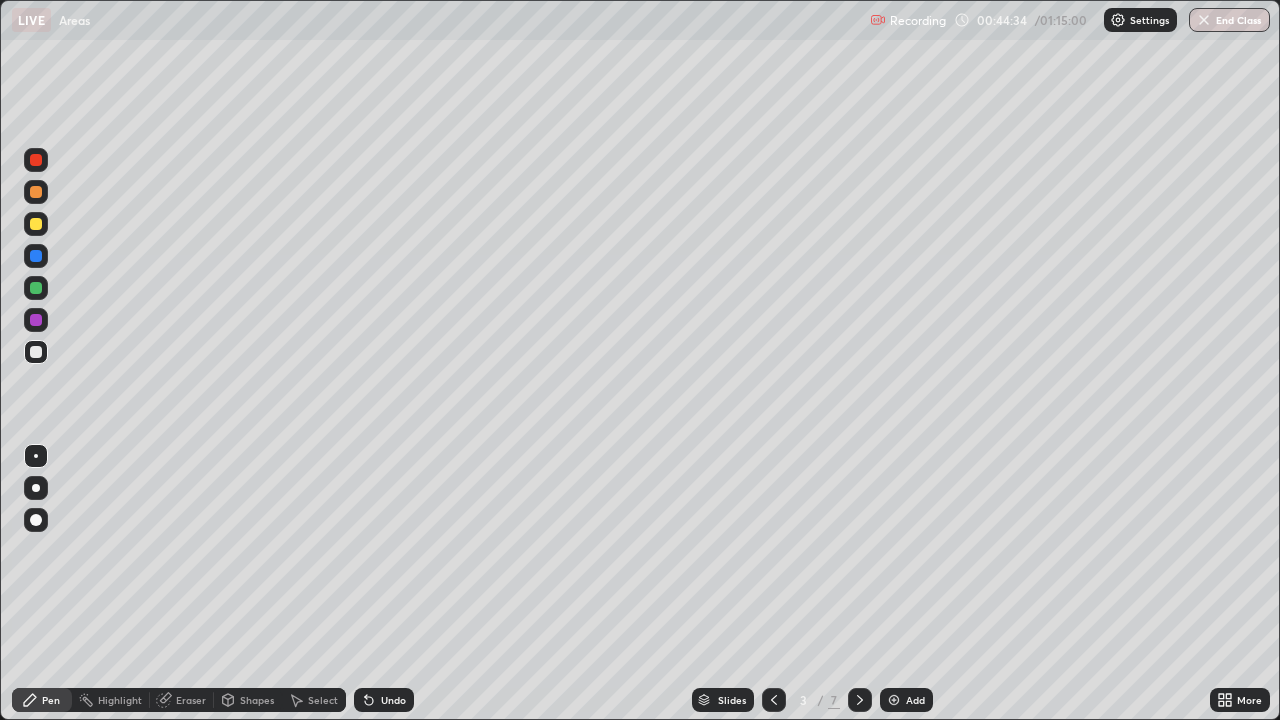 click 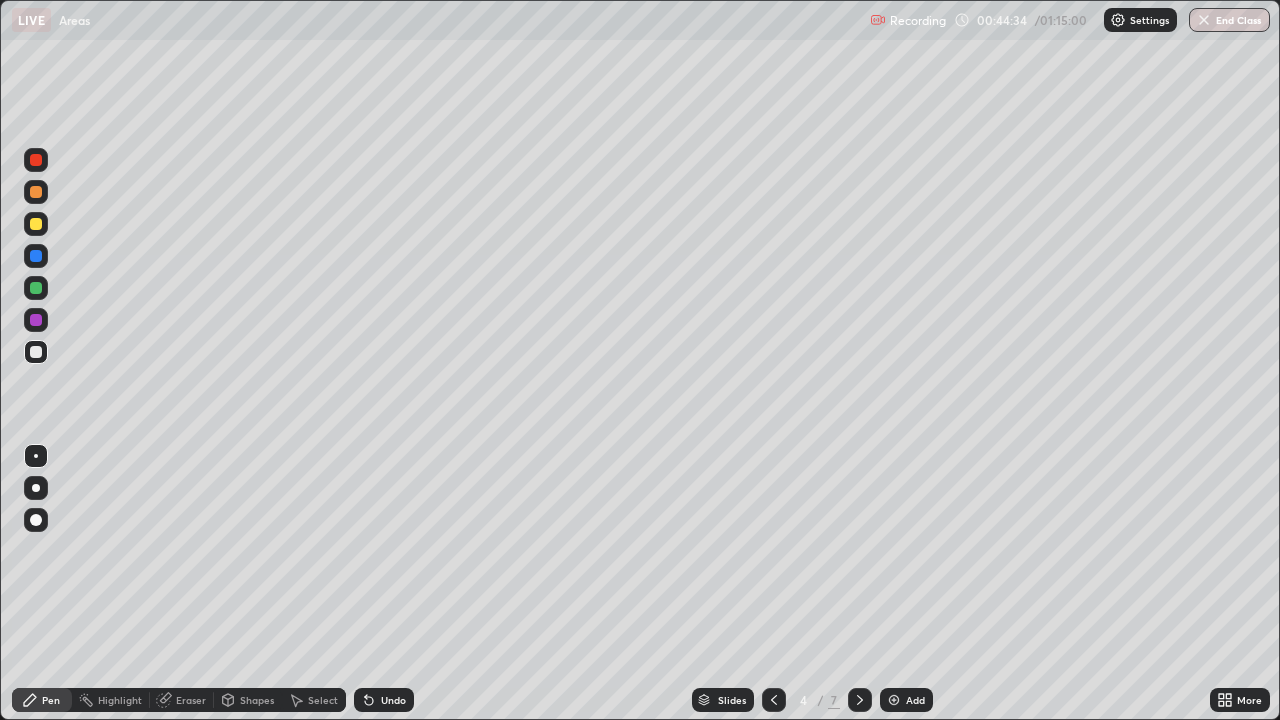click 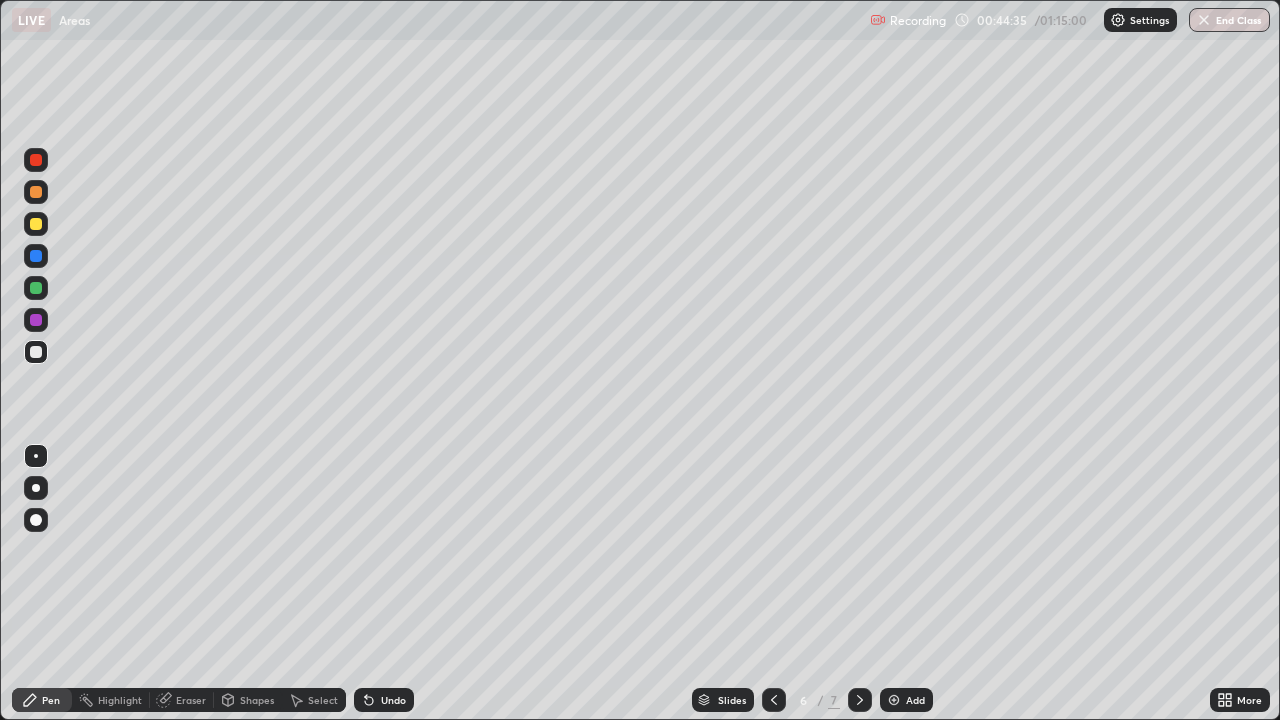 click 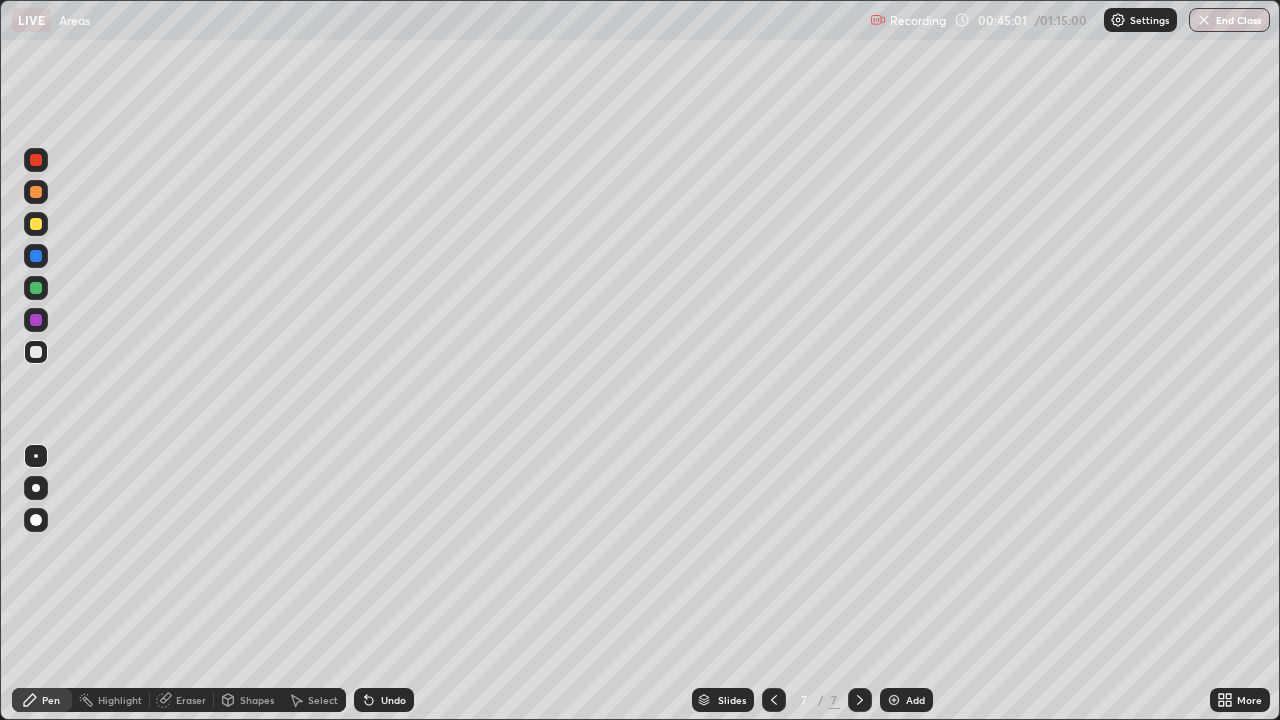 click at bounding box center (36, 224) 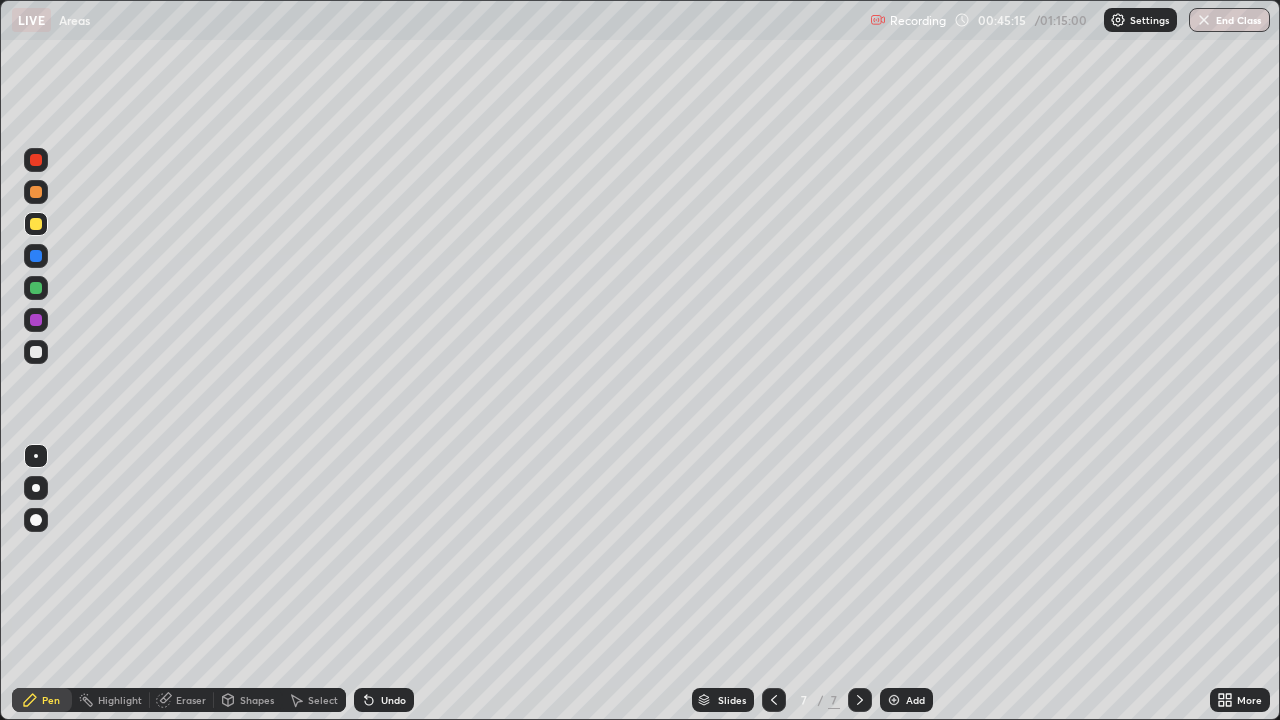 click at bounding box center [36, 352] 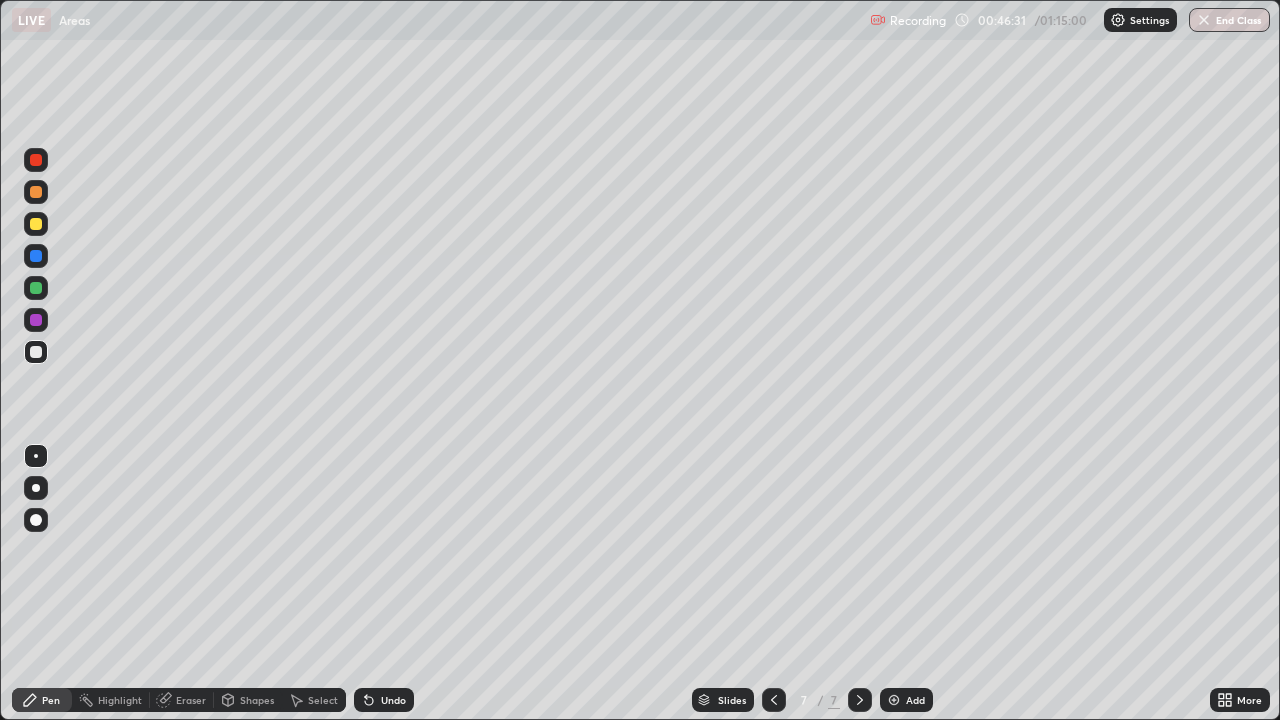 click at bounding box center [36, 288] 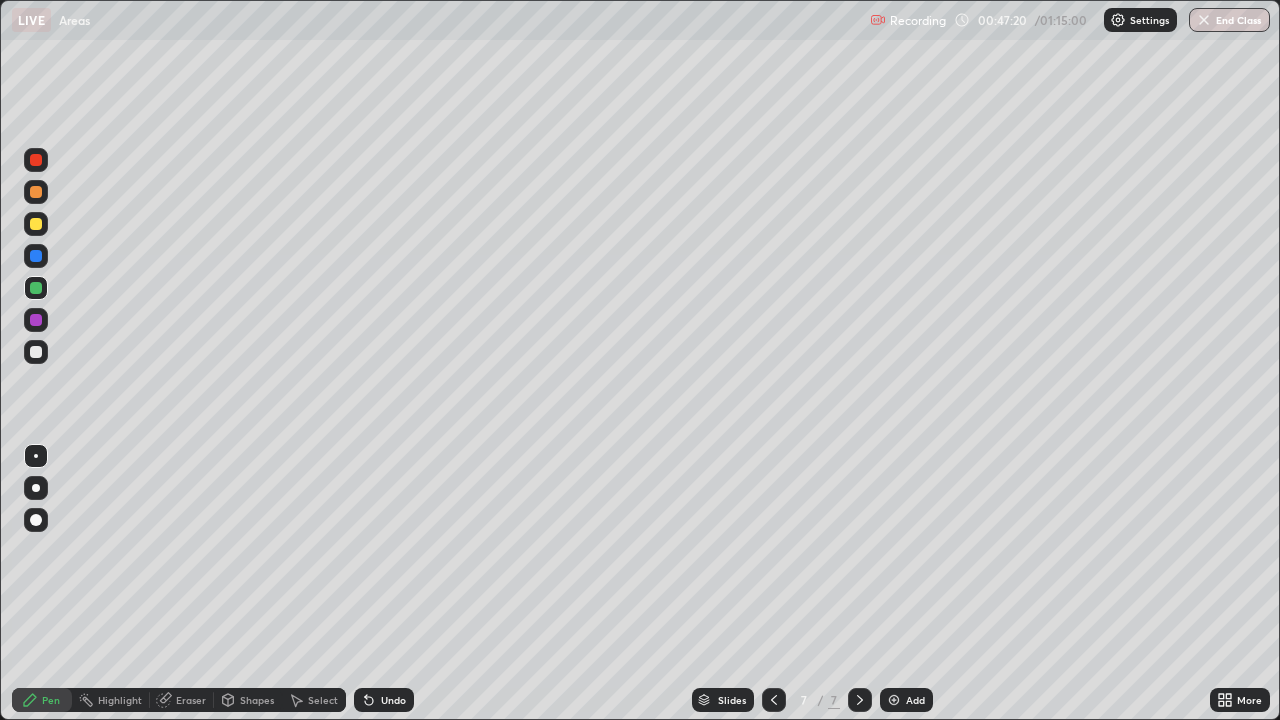click at bounding box center (36, 352) 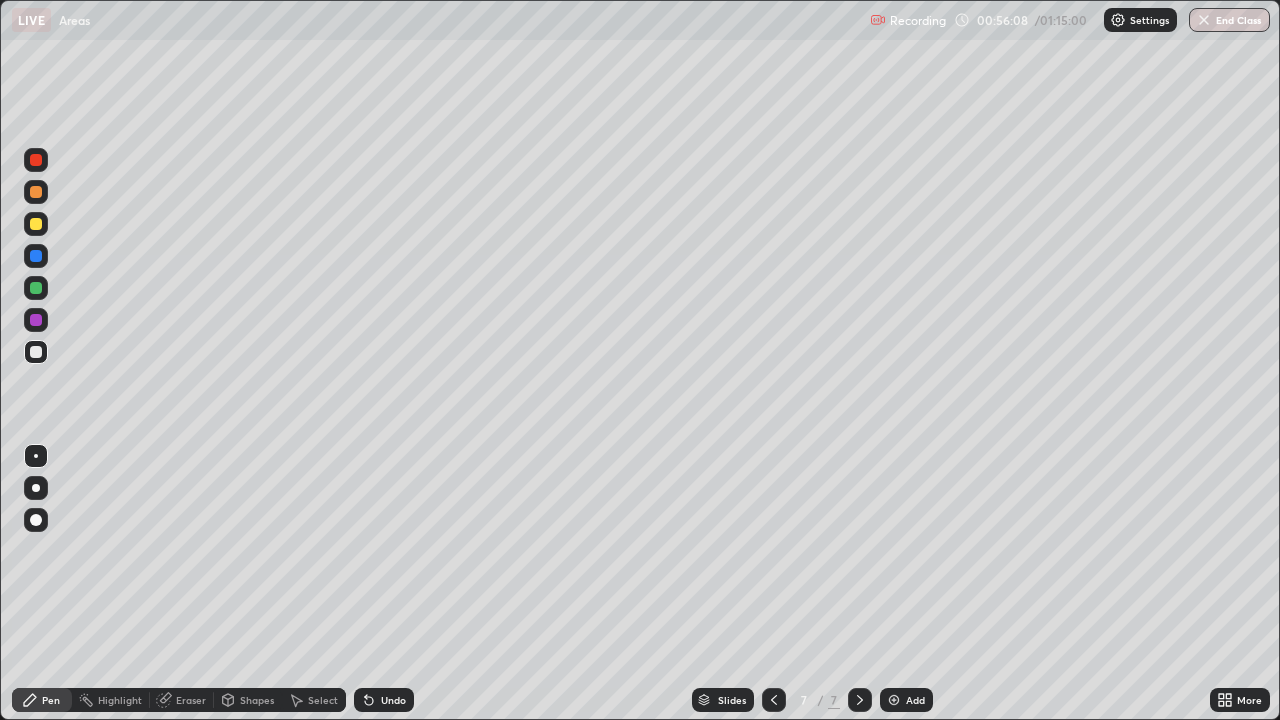 click at bounding box center [894, 700] 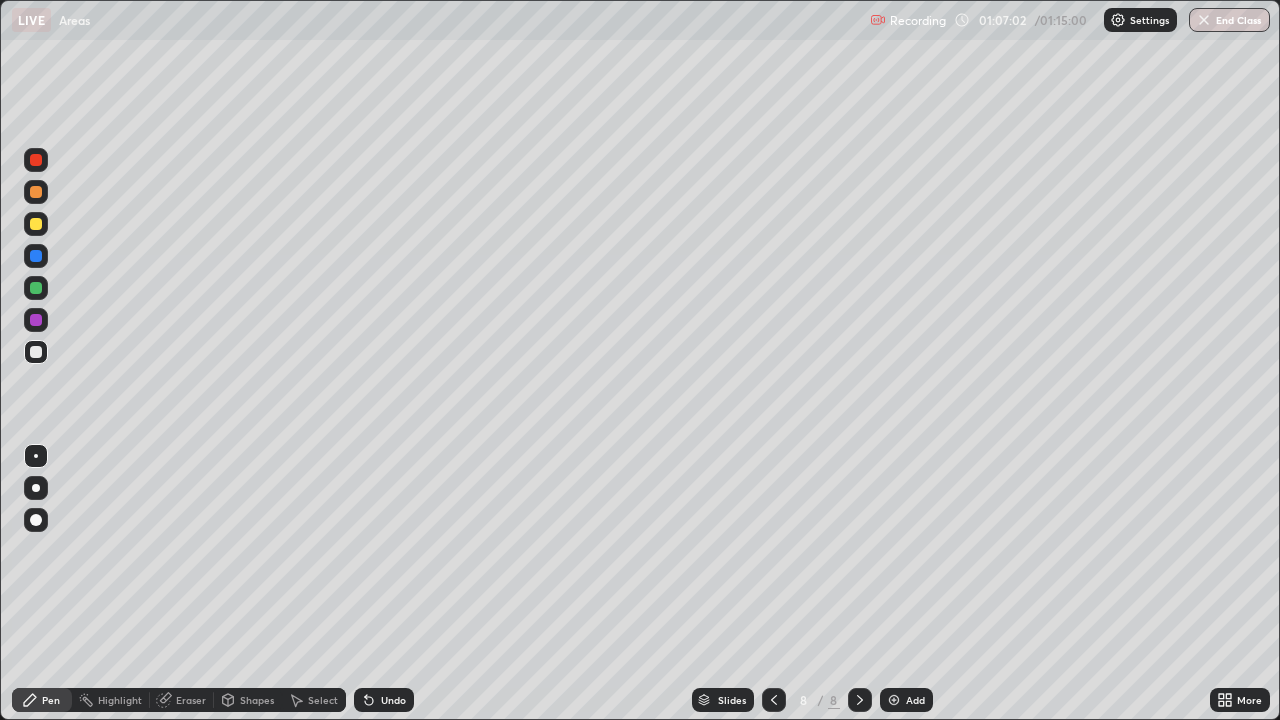 click on "End Class" at bounding box center [1229, 20] 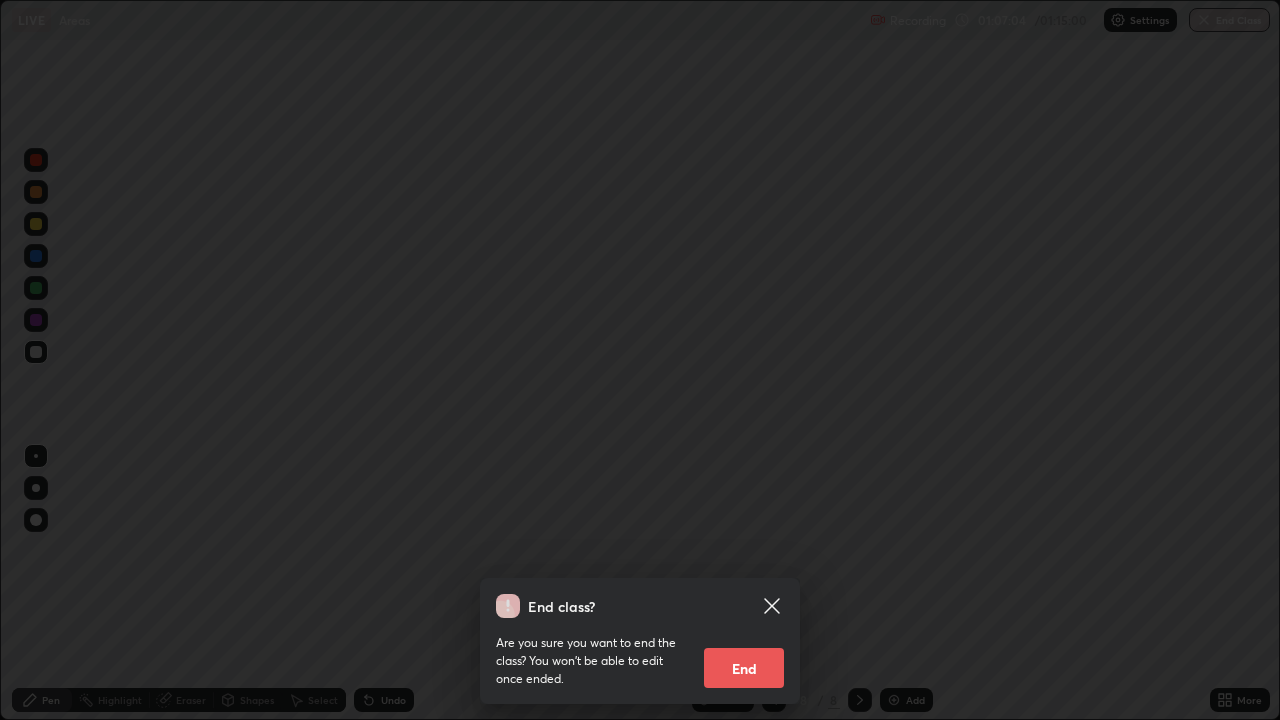 click on "End" at bounding box center (744, 668) 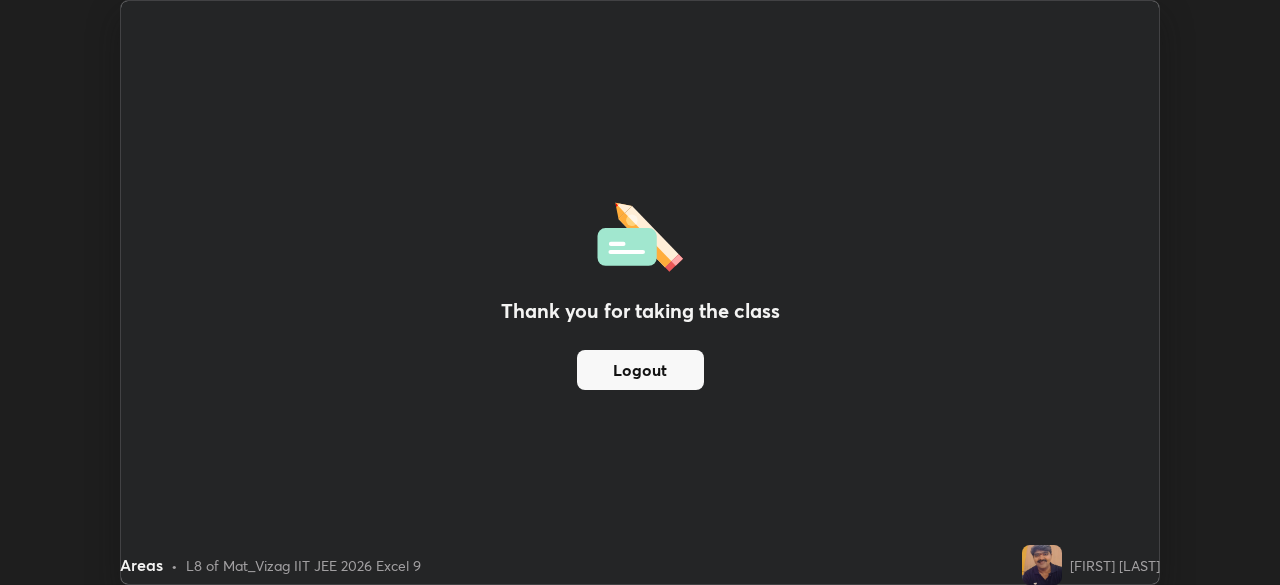 scroll, scrollTop: 585, scrollLeft: 1280, axis: both 